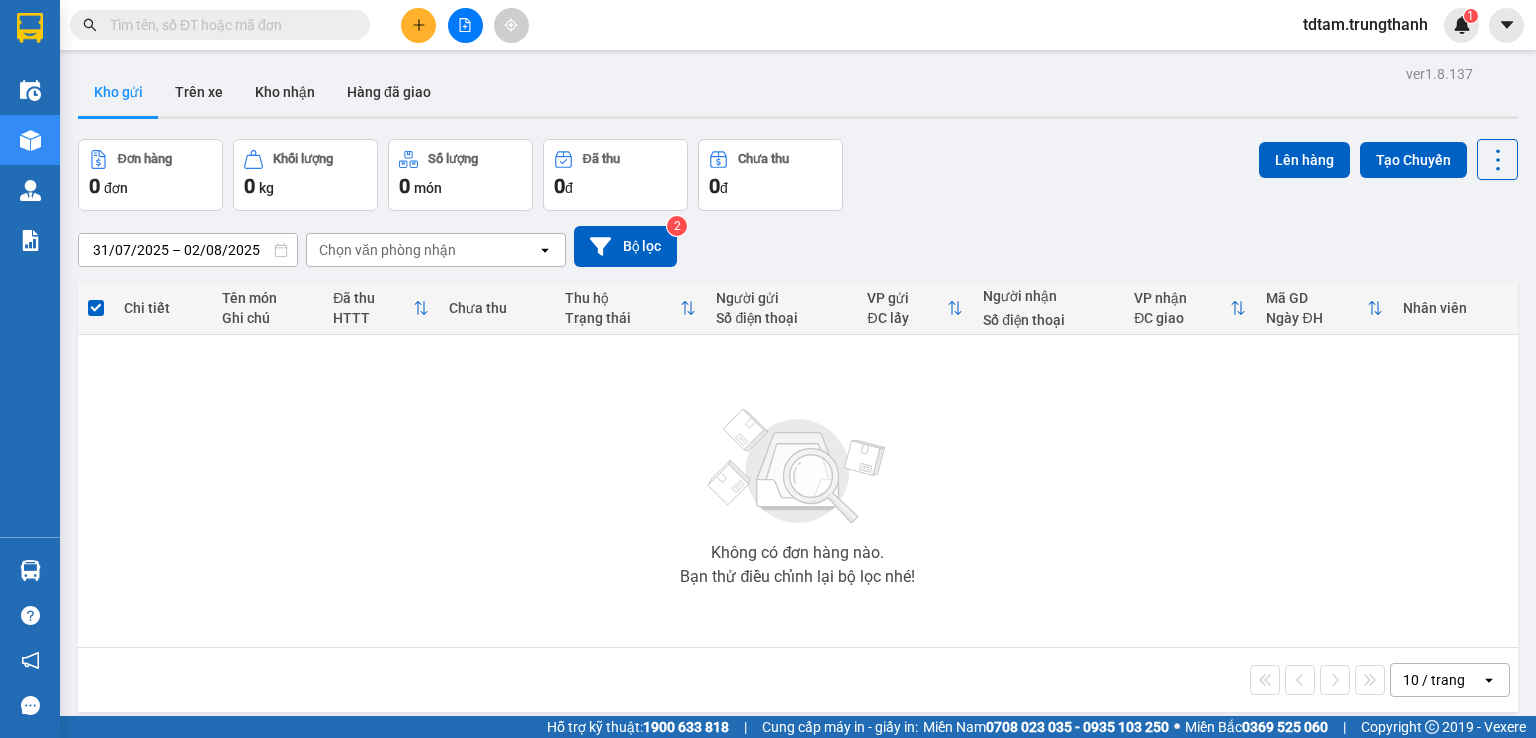 scroll, scrollTop: 0, scrollLeft: 0, axis: both 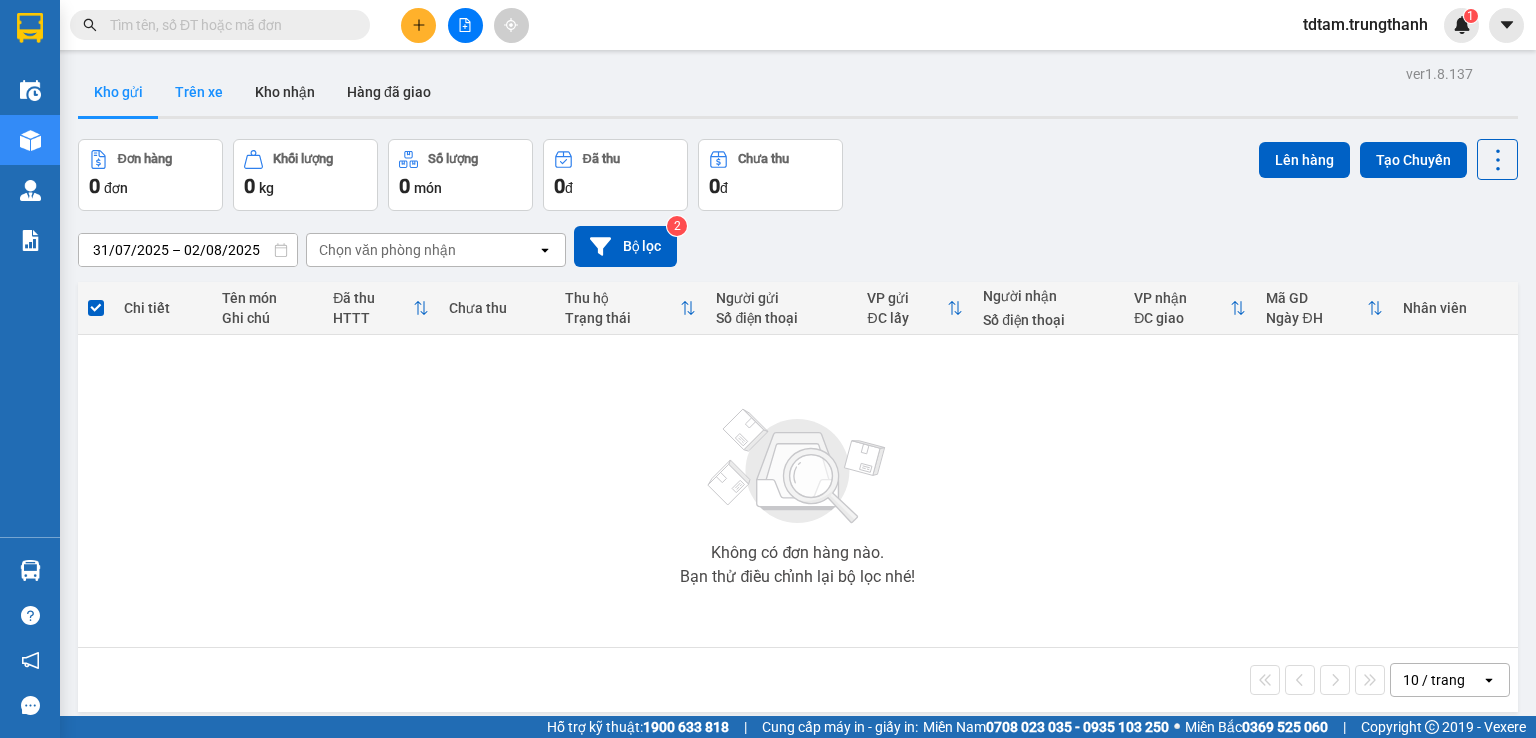 click on "Trên xe" at bounding box center [199, 92] 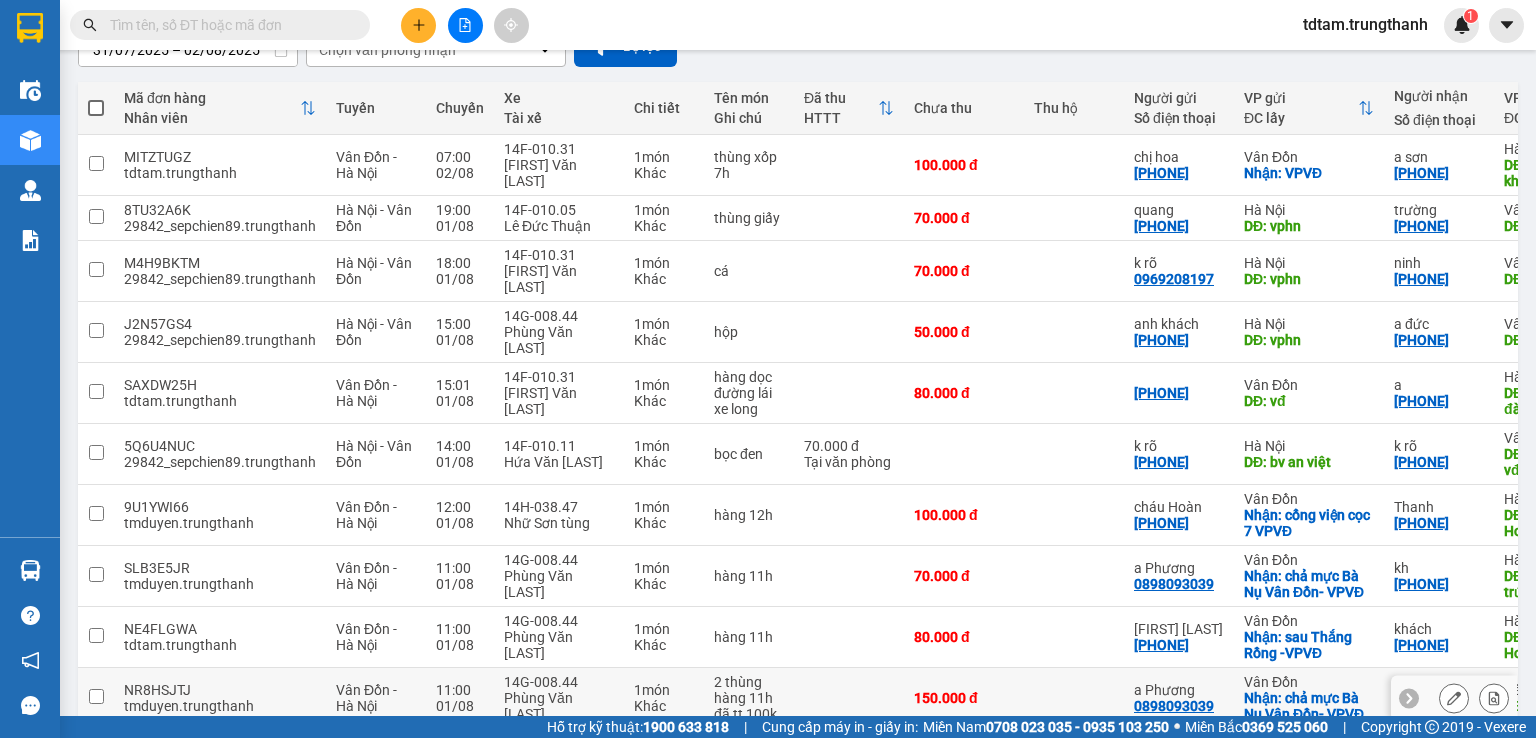 scroll, scrollTop: 233, scrollLeft: 0, axis: vertical 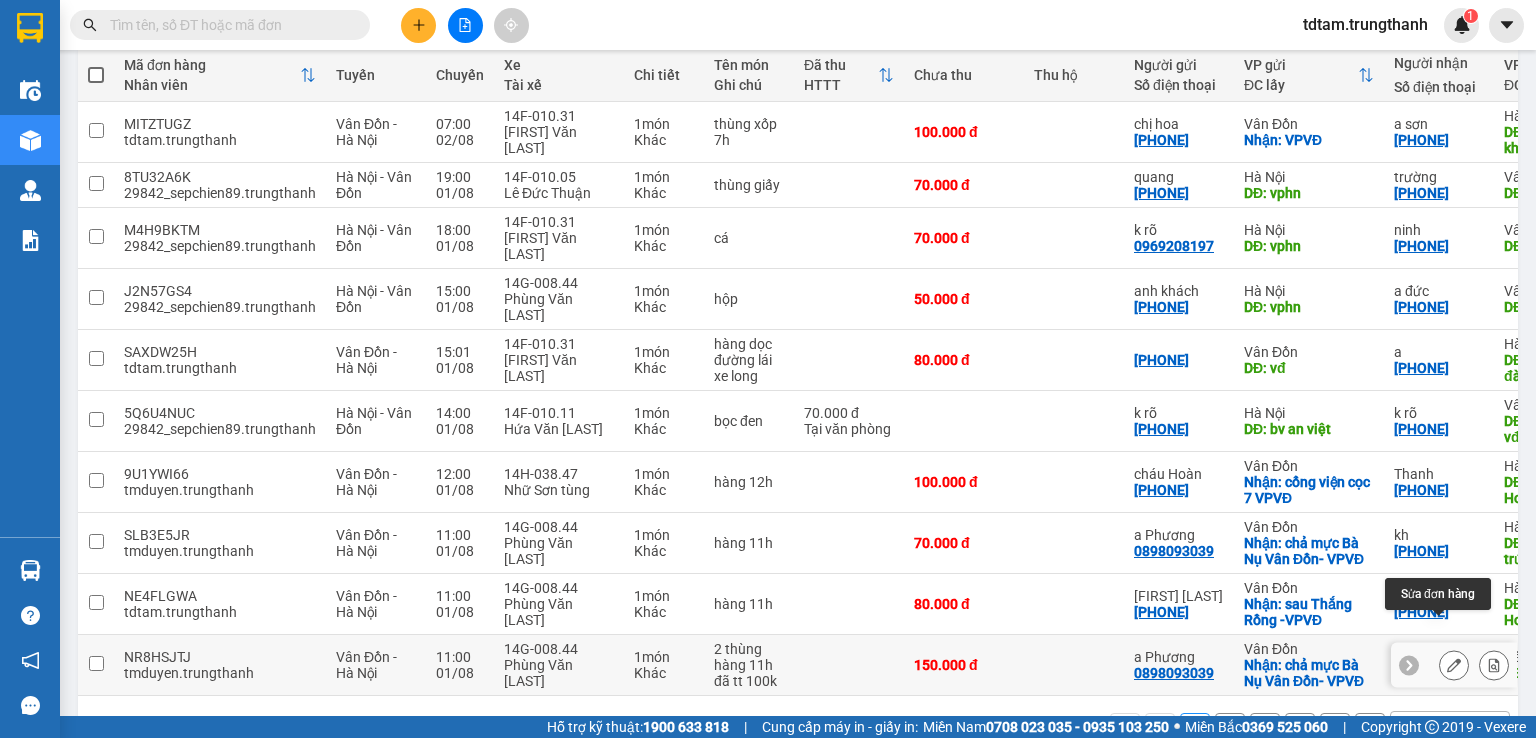 click 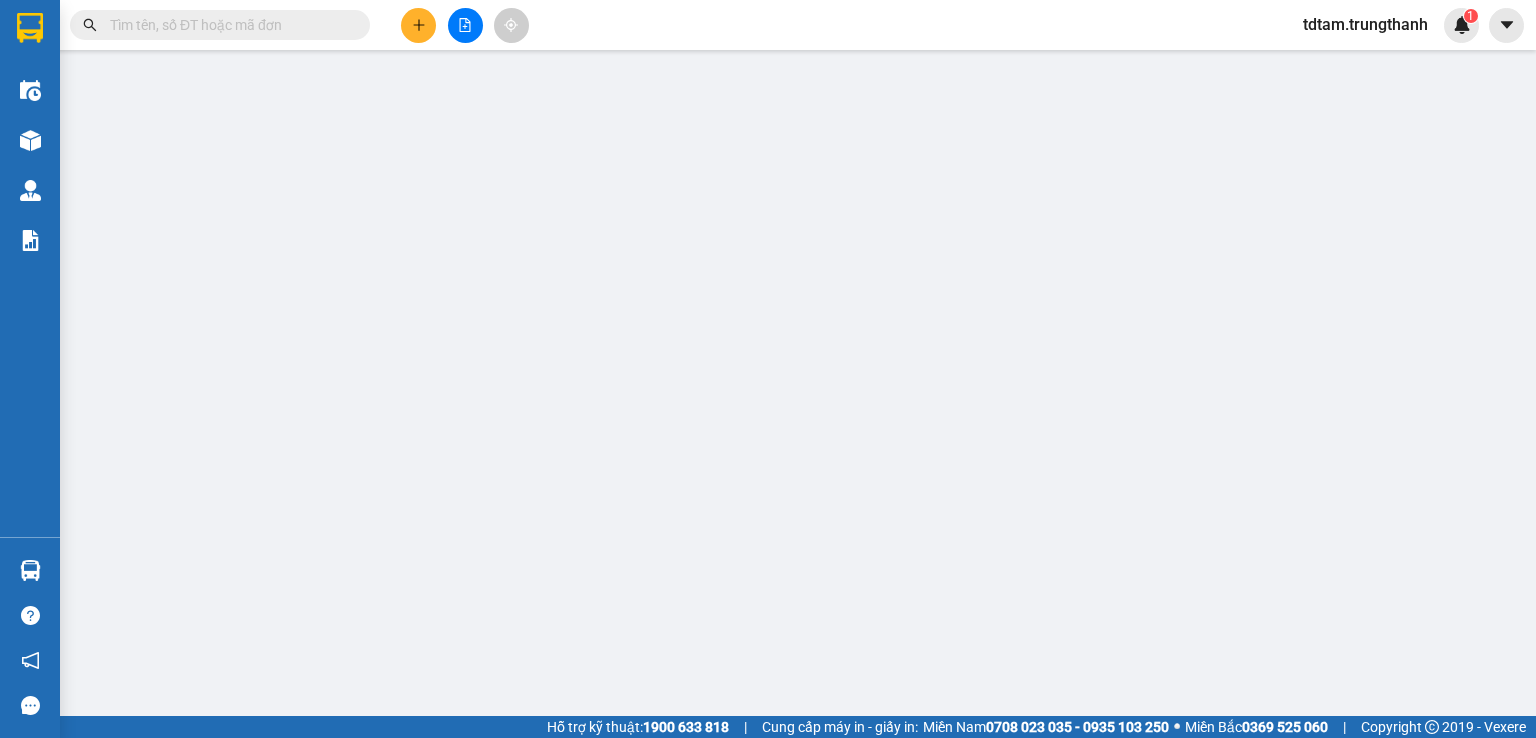 scroll, scrollTop: 0, scrollLeft: 0, axis: both 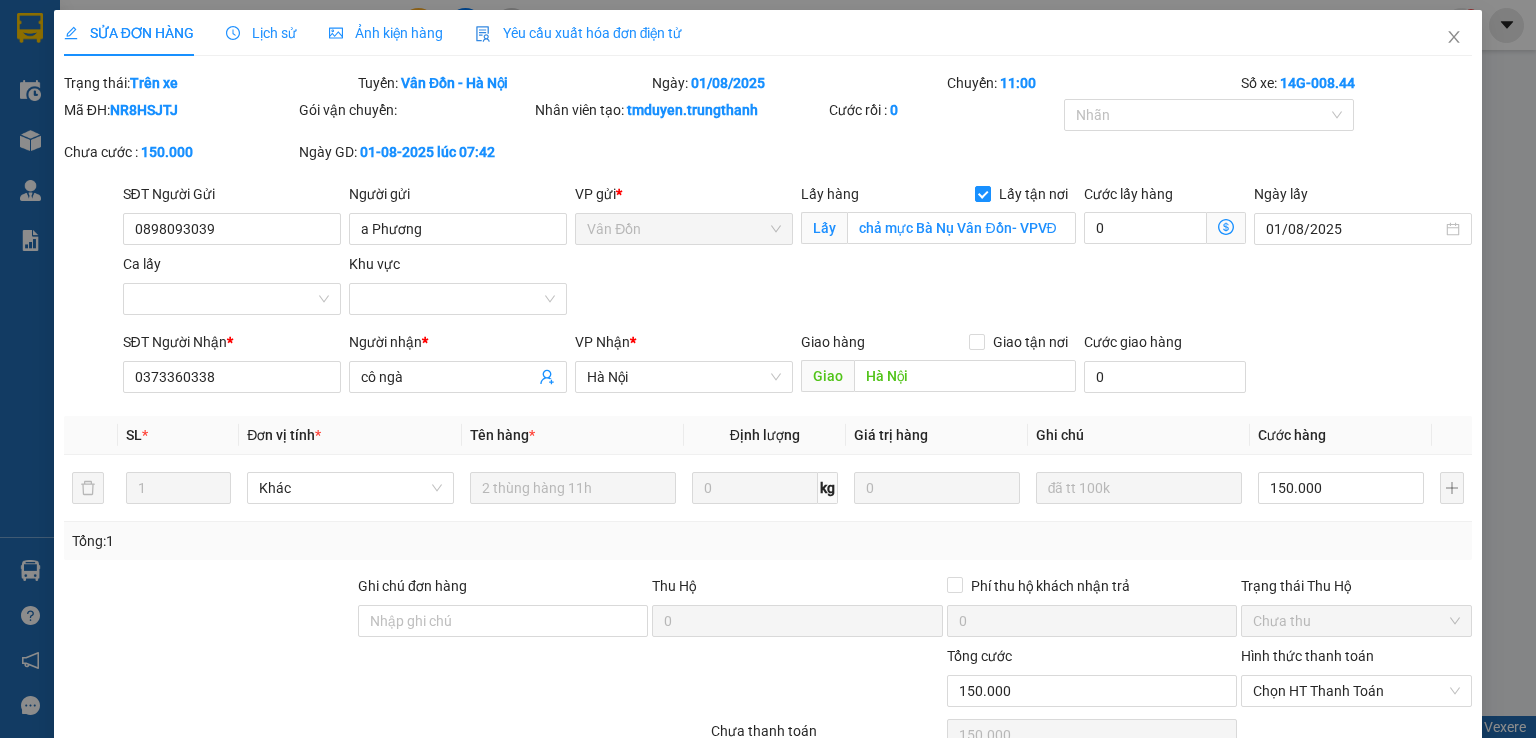 click on "SỬA ĐƠN HÀNG" at bounding box center [129, 33] 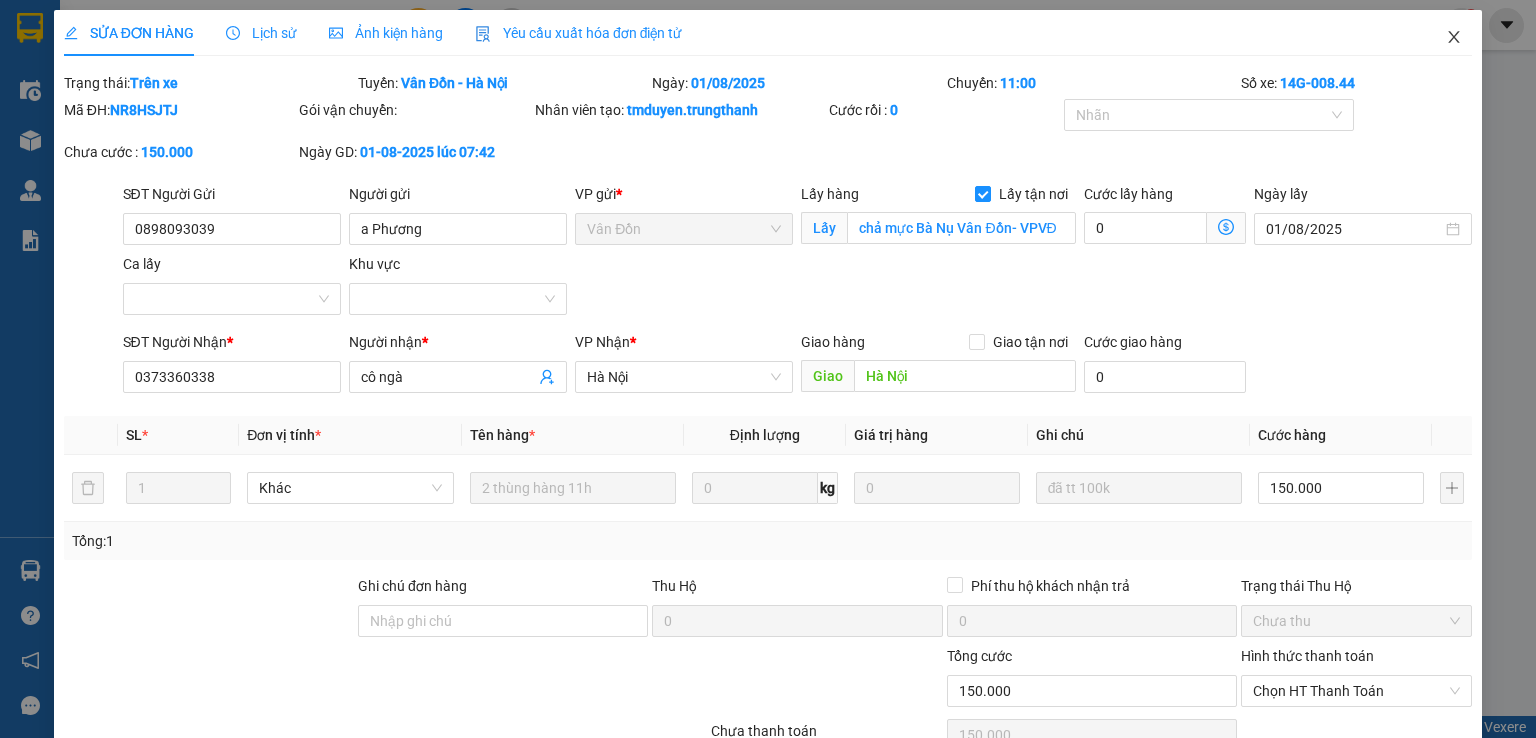 click 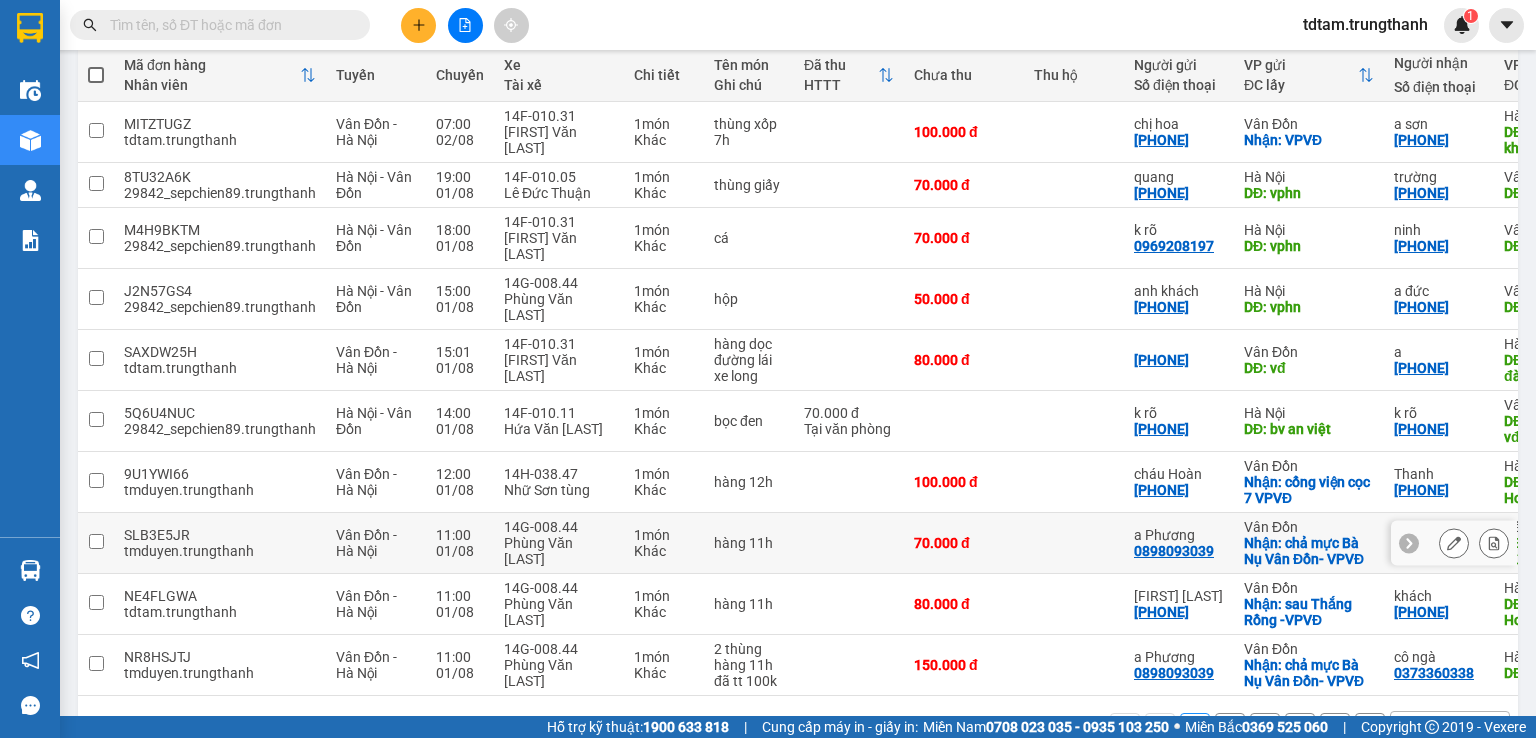 scroll, scrollTop: 266, scrollLeft: 0, axis: vertical 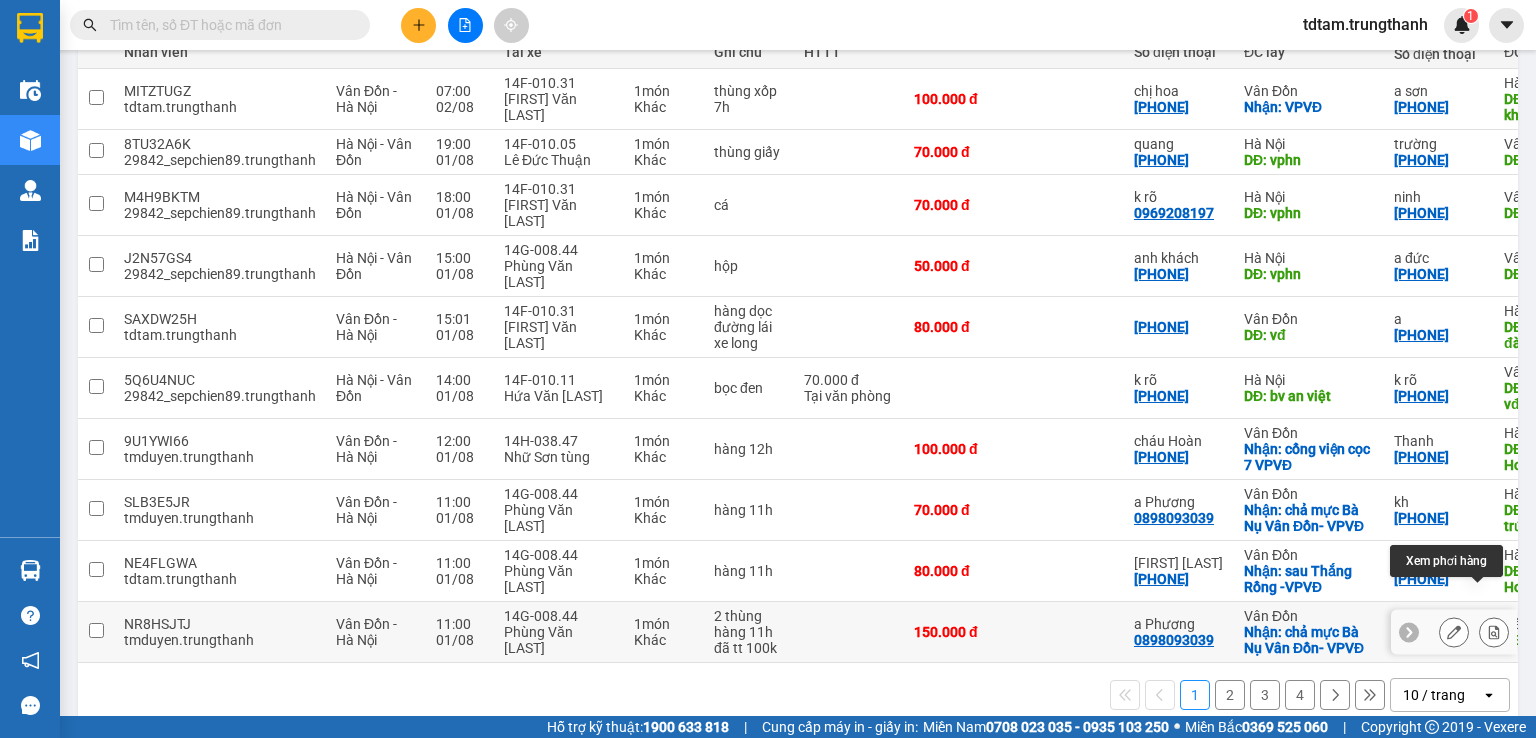 click 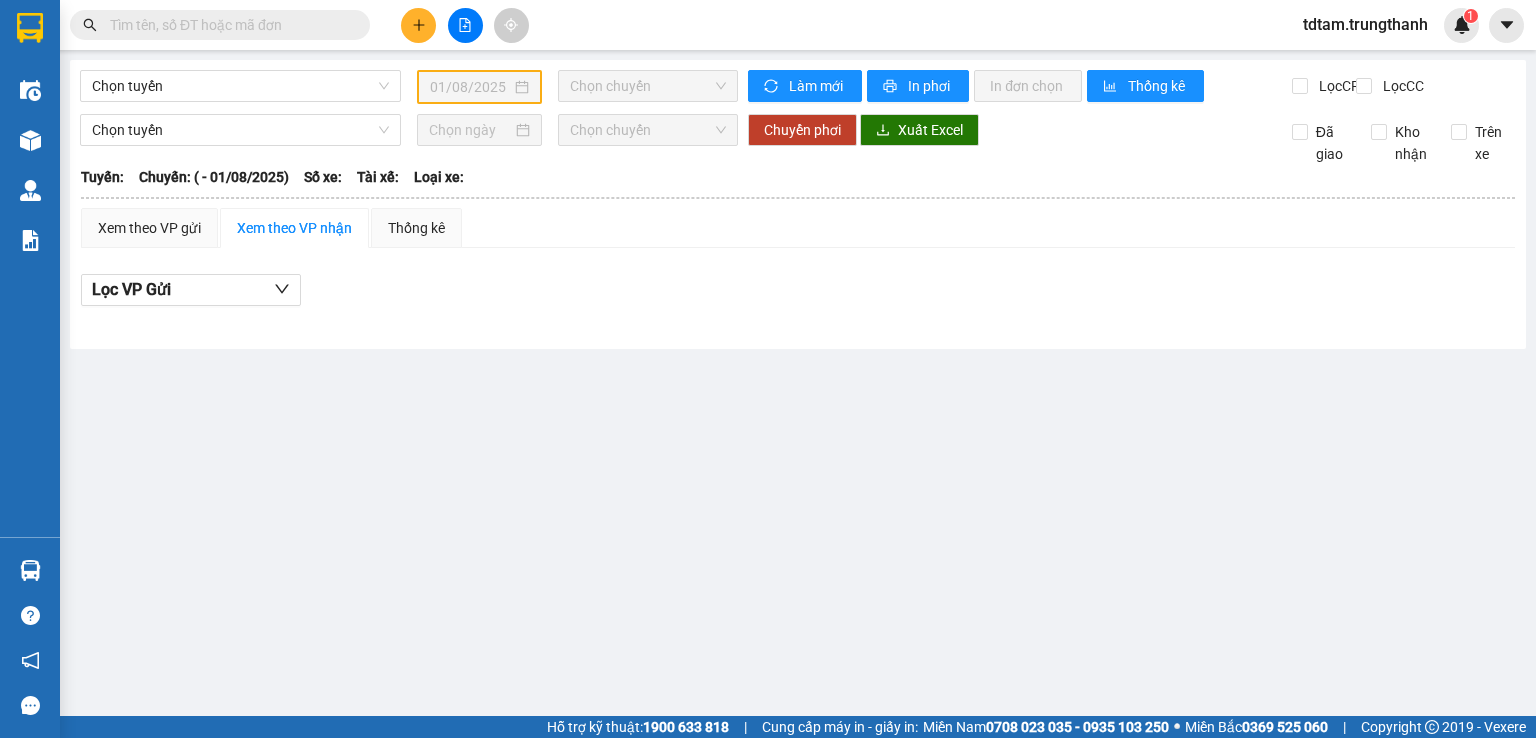 scroll, scrollTop: 0, scrollLeft: 0, axis: both 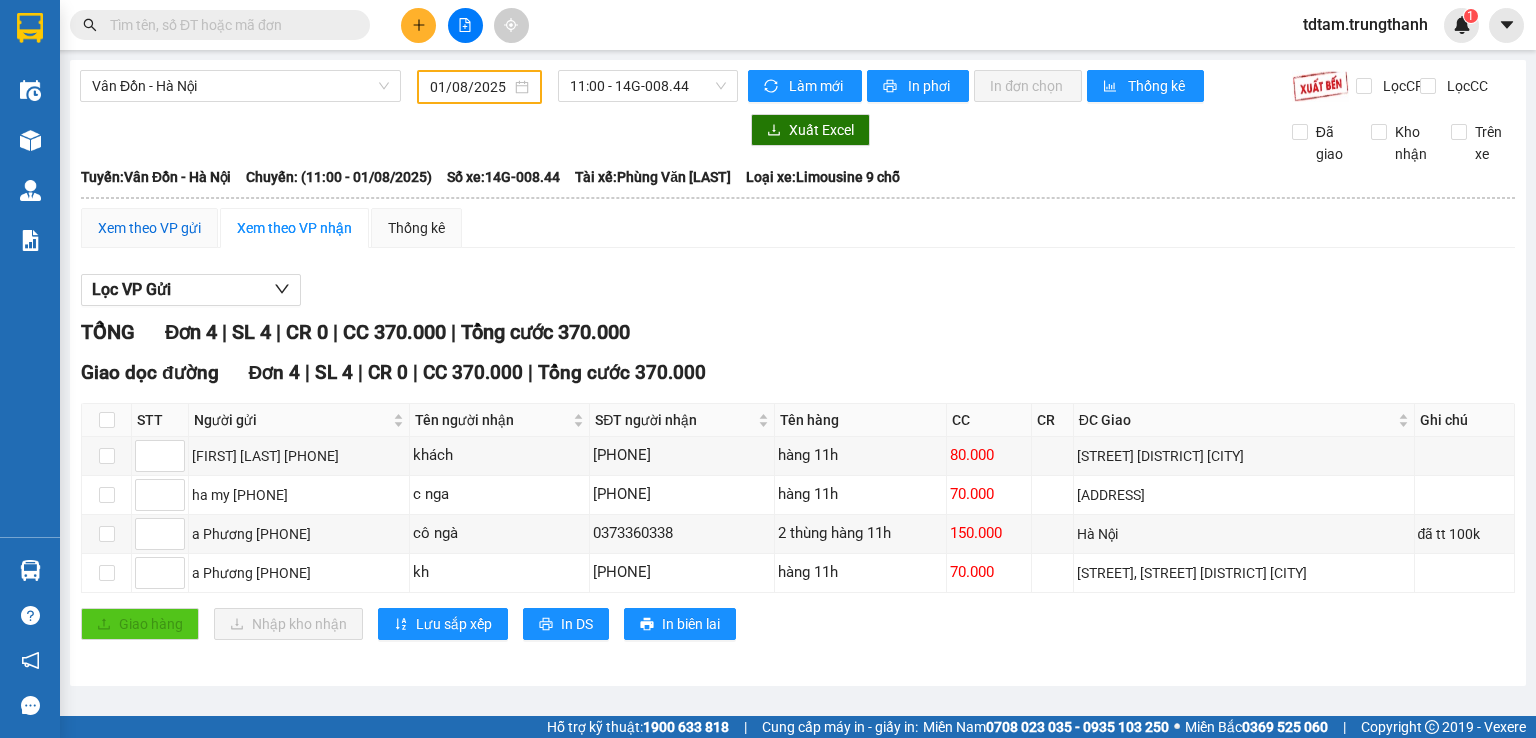 drag, startPoint x: 147, startPoint y: 245, endPoint x: 143, endPoint y: 285, distance: 40.1995 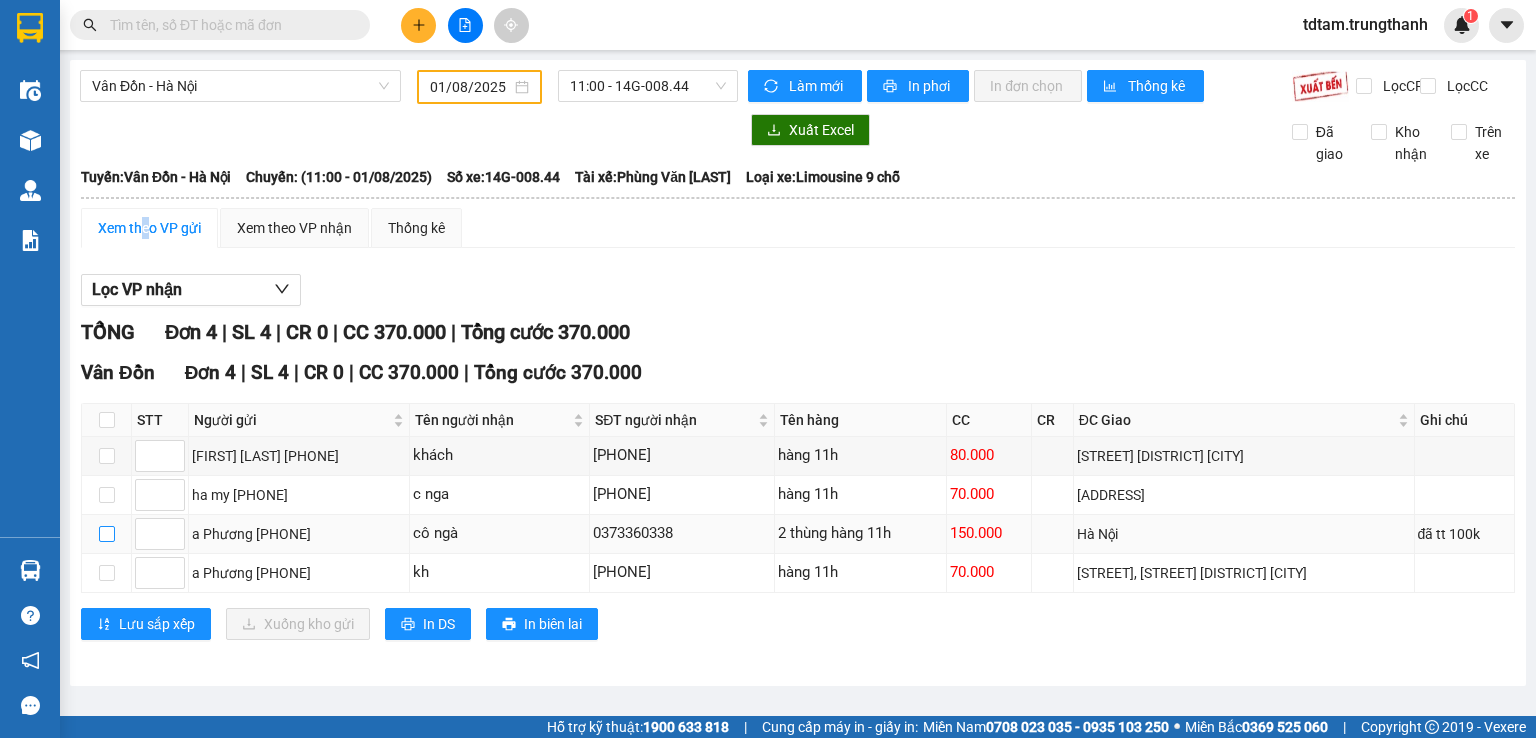 click at bounding box center (107, 534) 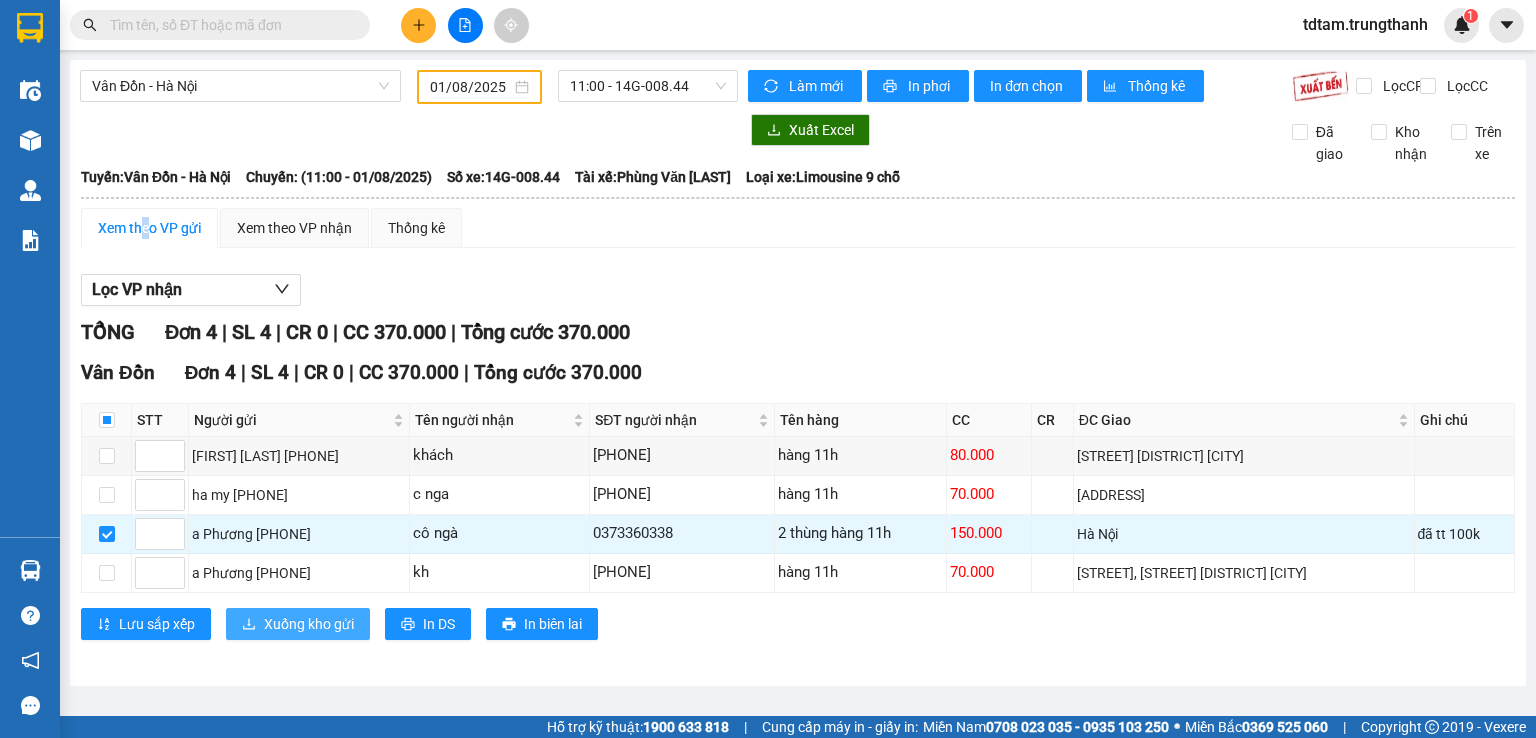 click on "Xuống kho gửi" at bounding box center (309, 624) 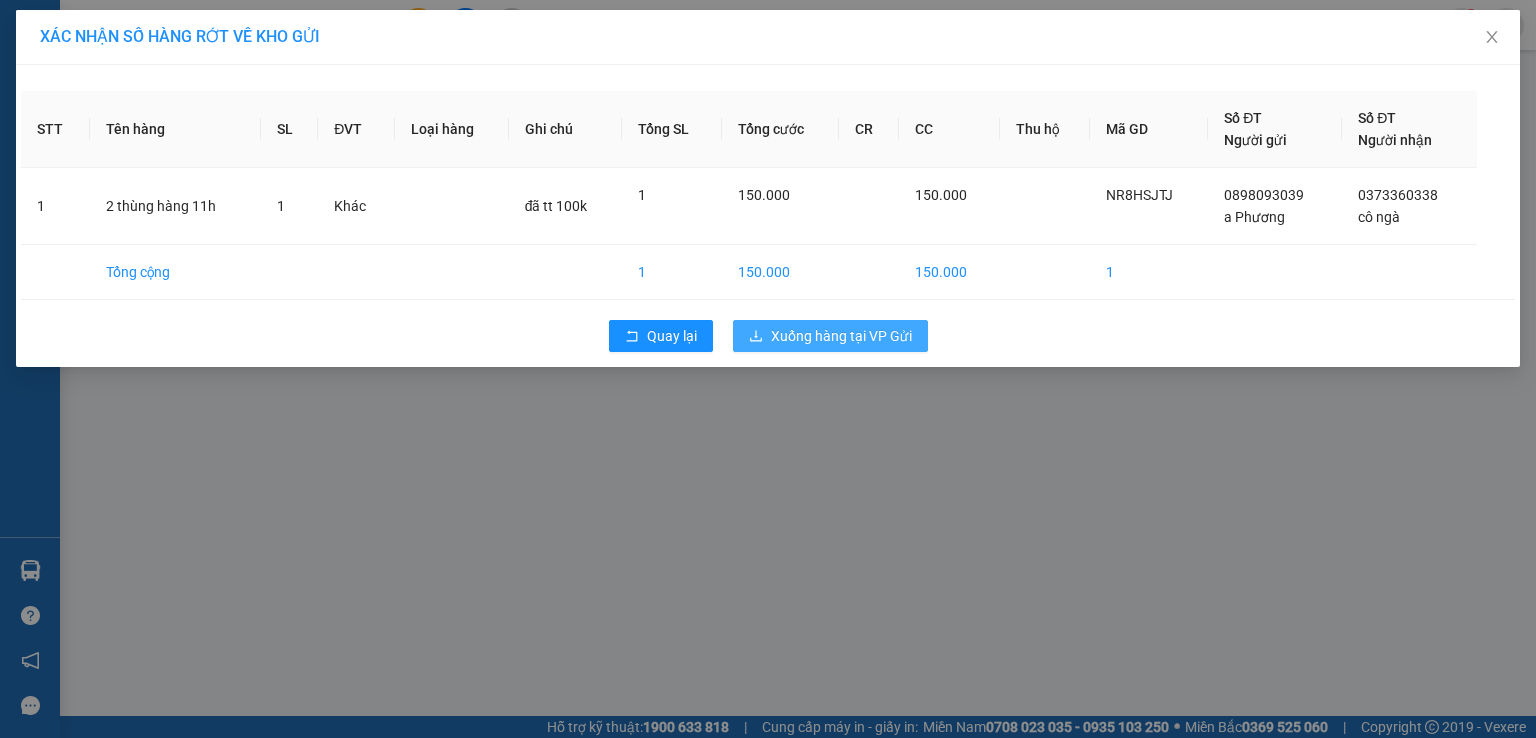 click on "Xuống hàng tại VP Gửi" at bounding box center (841, 336) 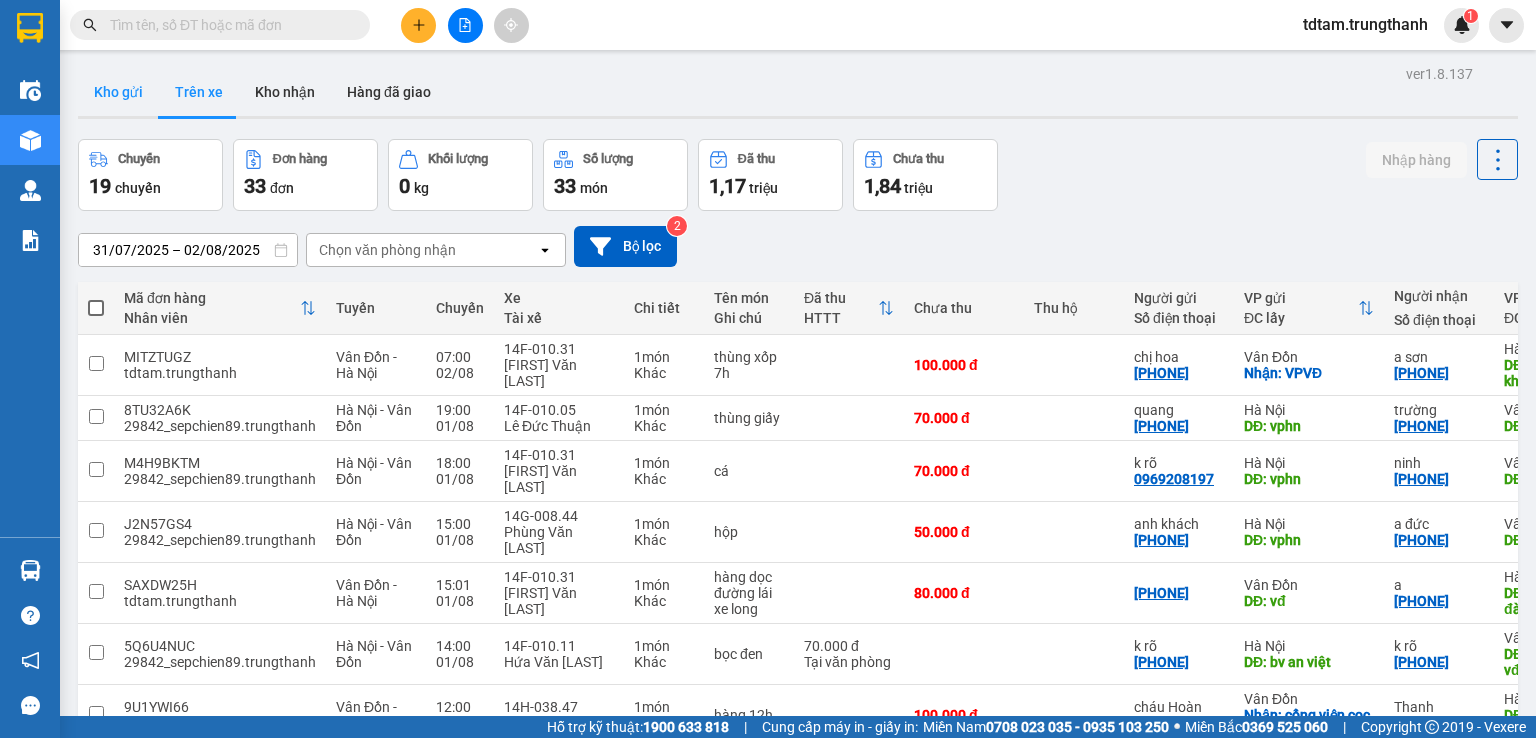 click on "Kho gửi" at bounding box center (118, 92) 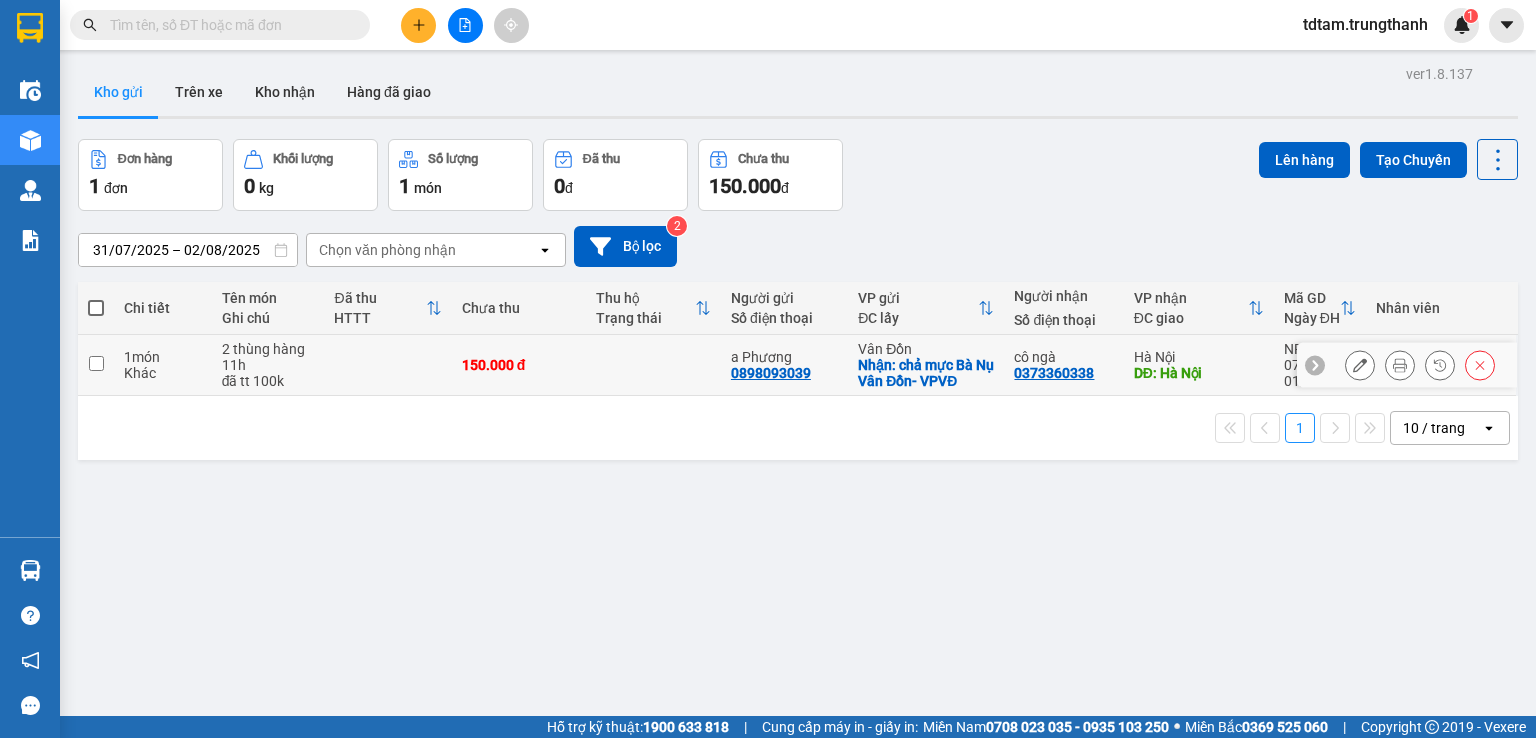 click 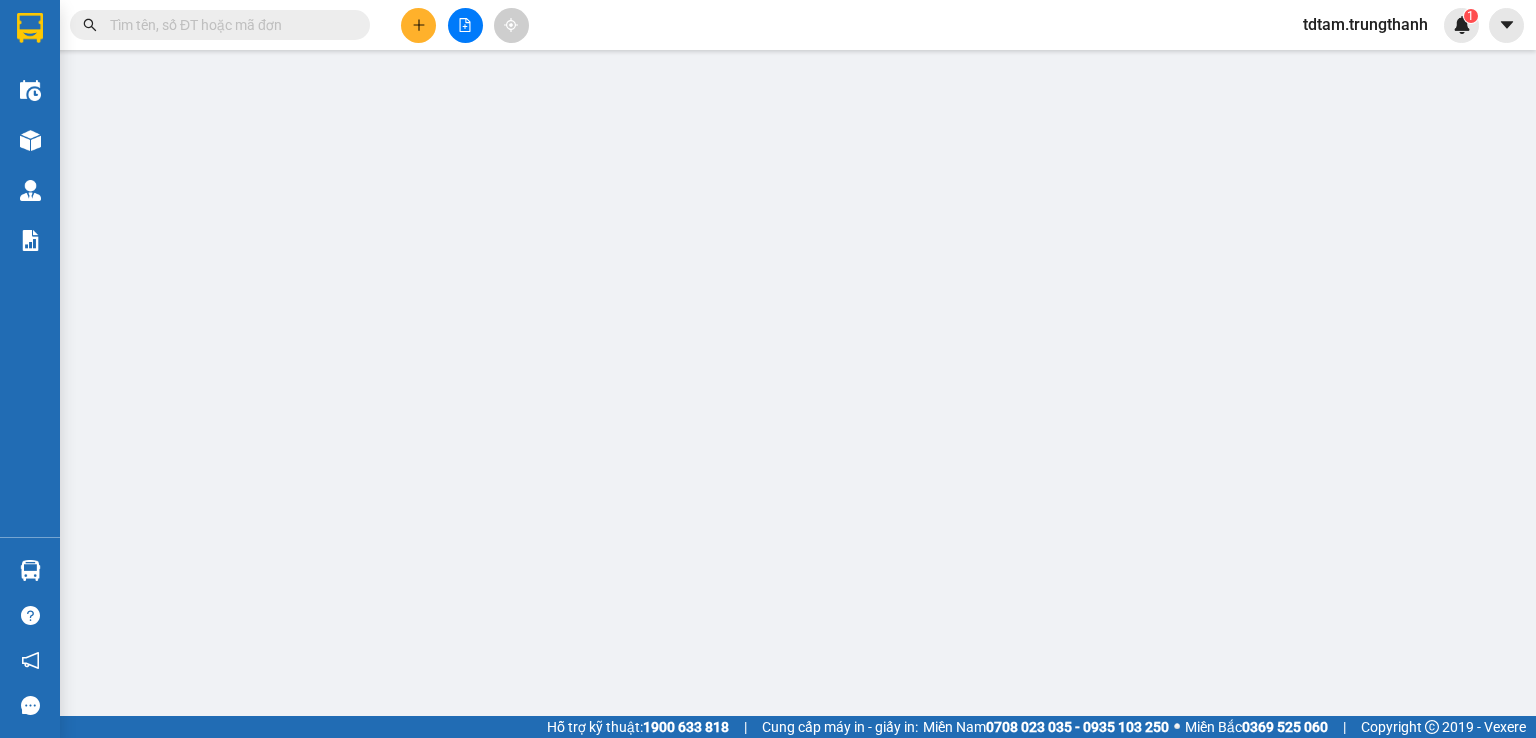 type on "0898093039" 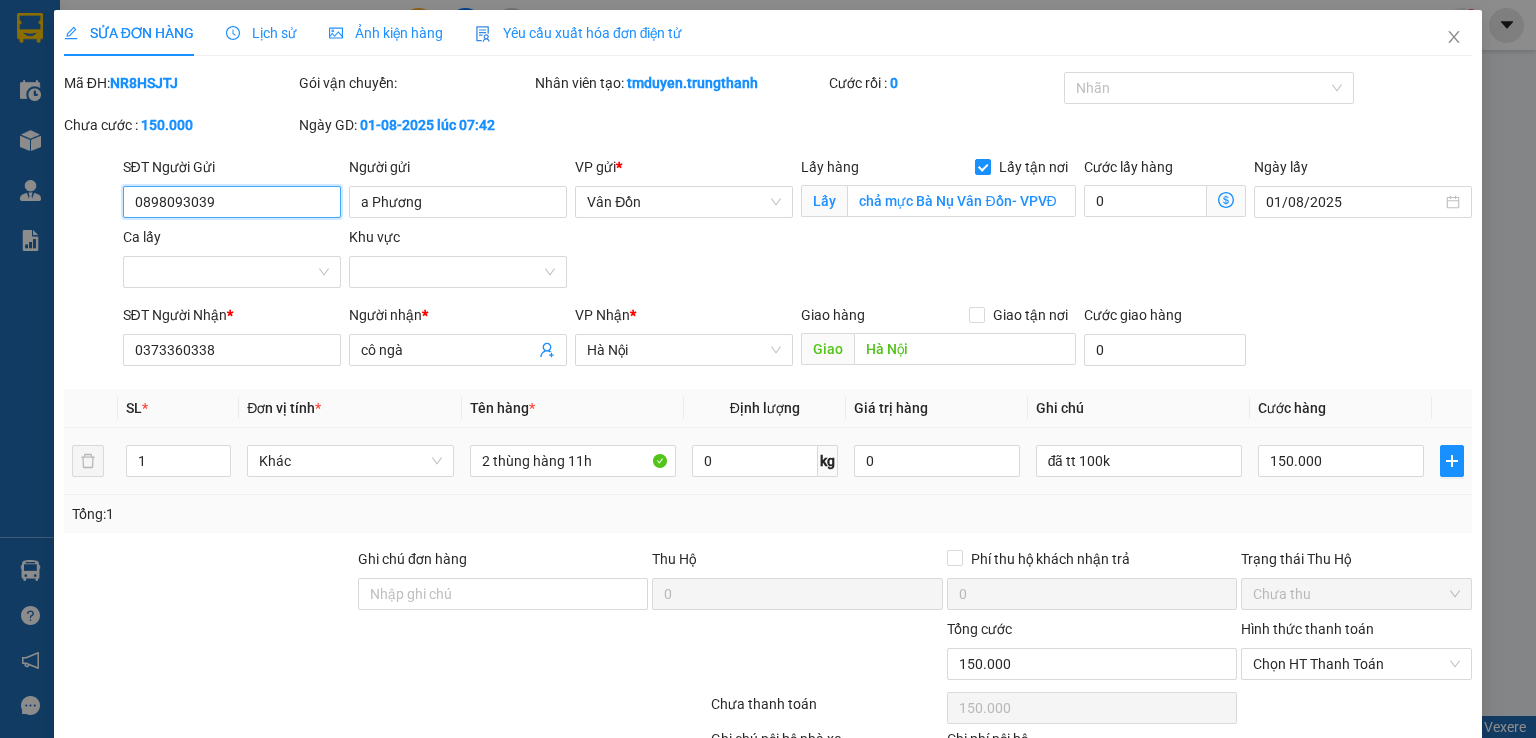 scroll, scrollTop: 33, scrollLeft: 0, axis: vertical 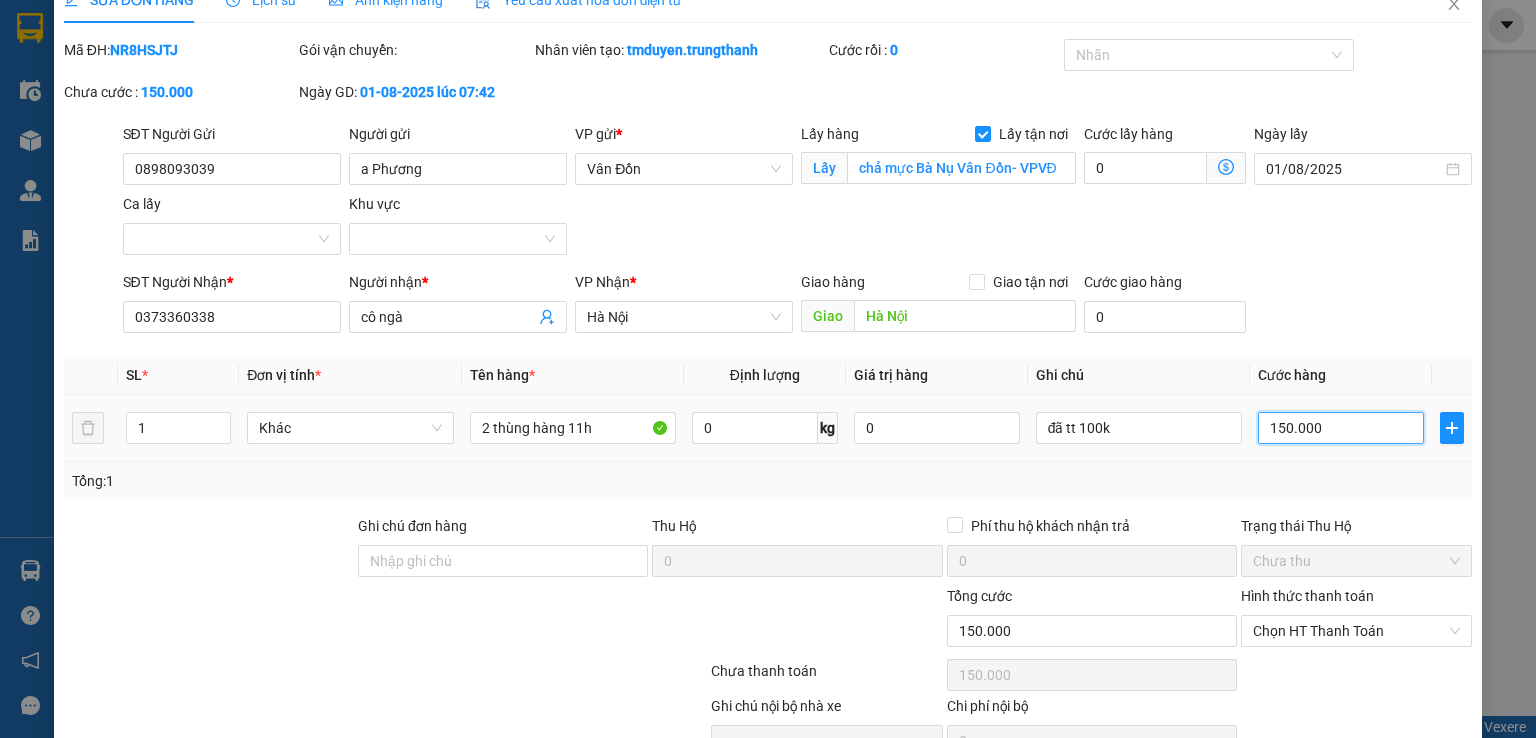 click on "150.000" at bounding box center [1341, 428] 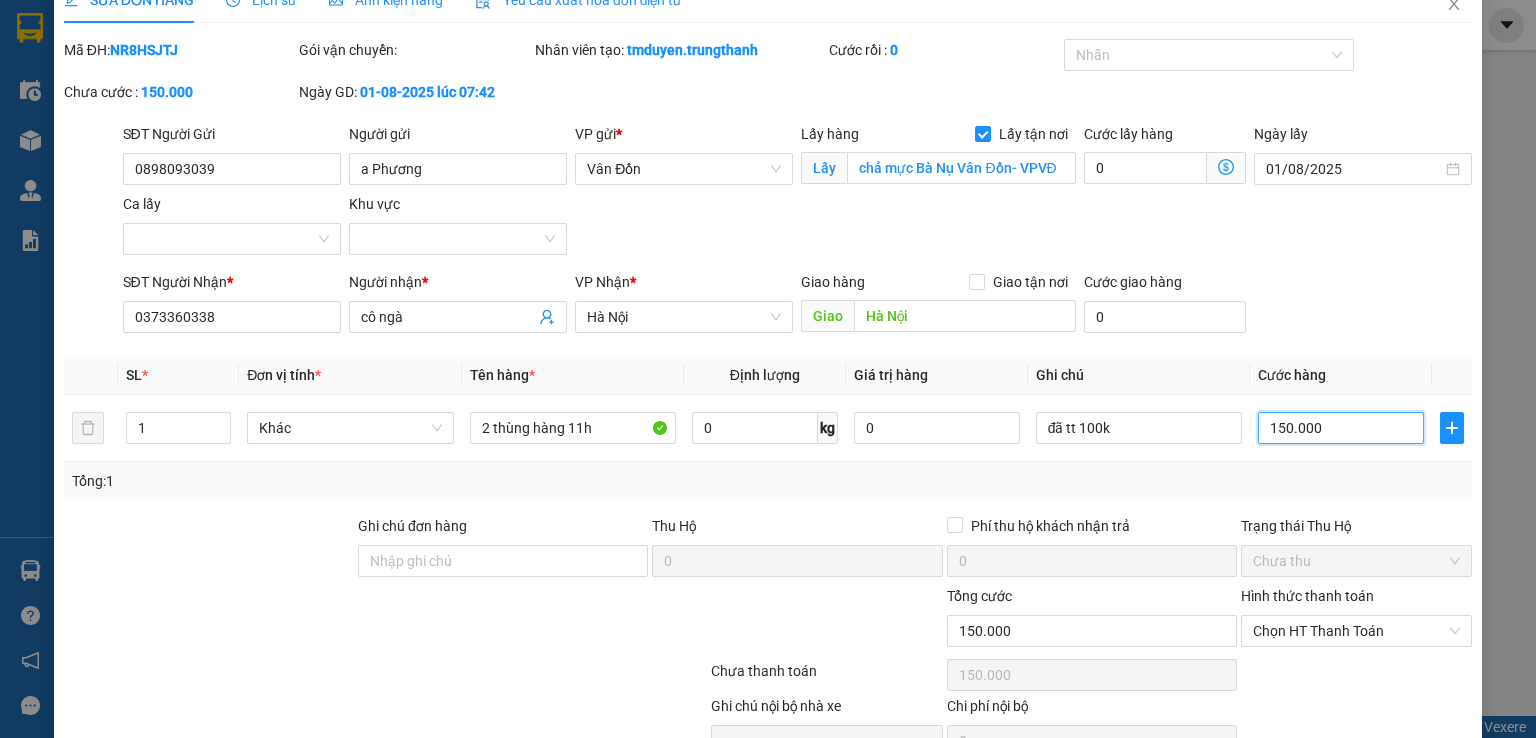 type on "2" 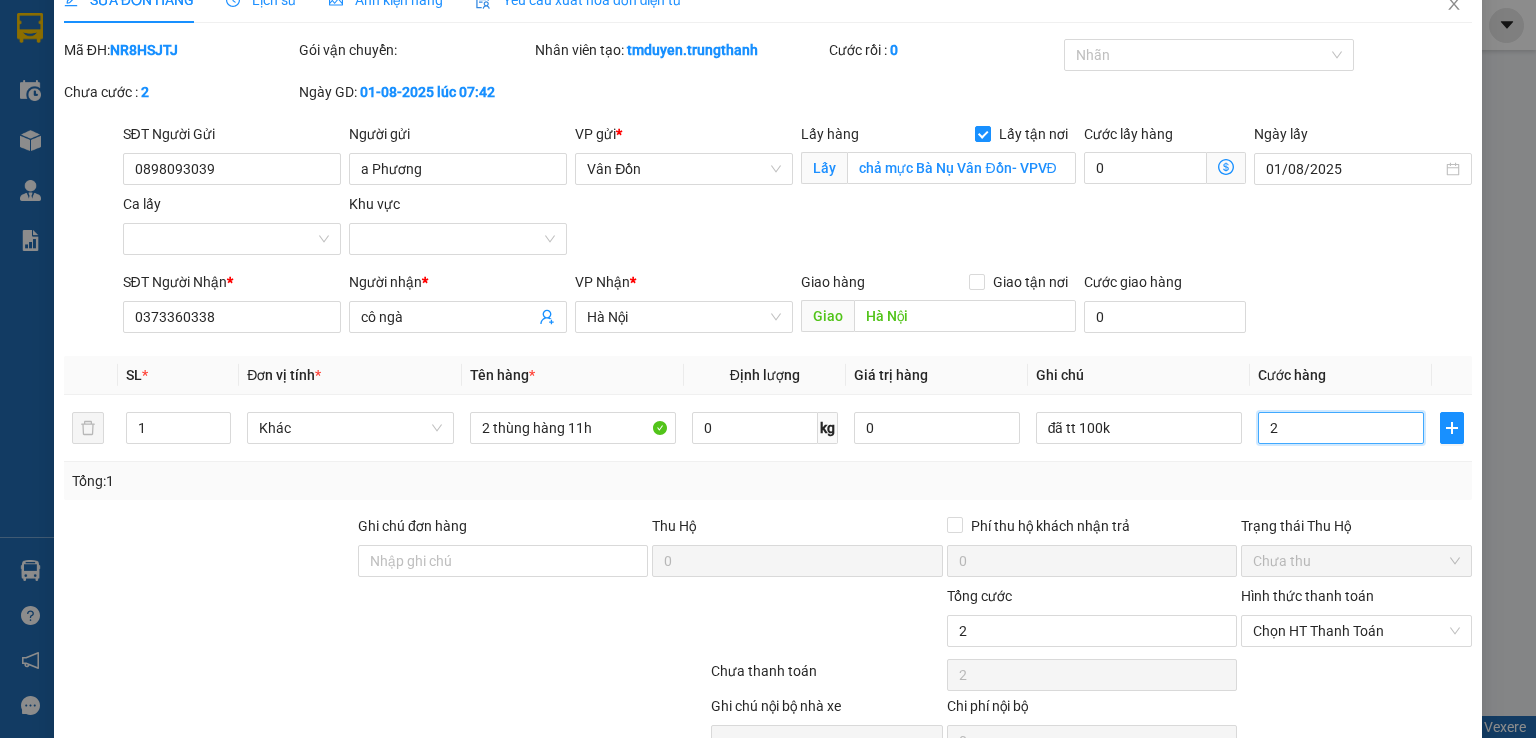 type on "20" 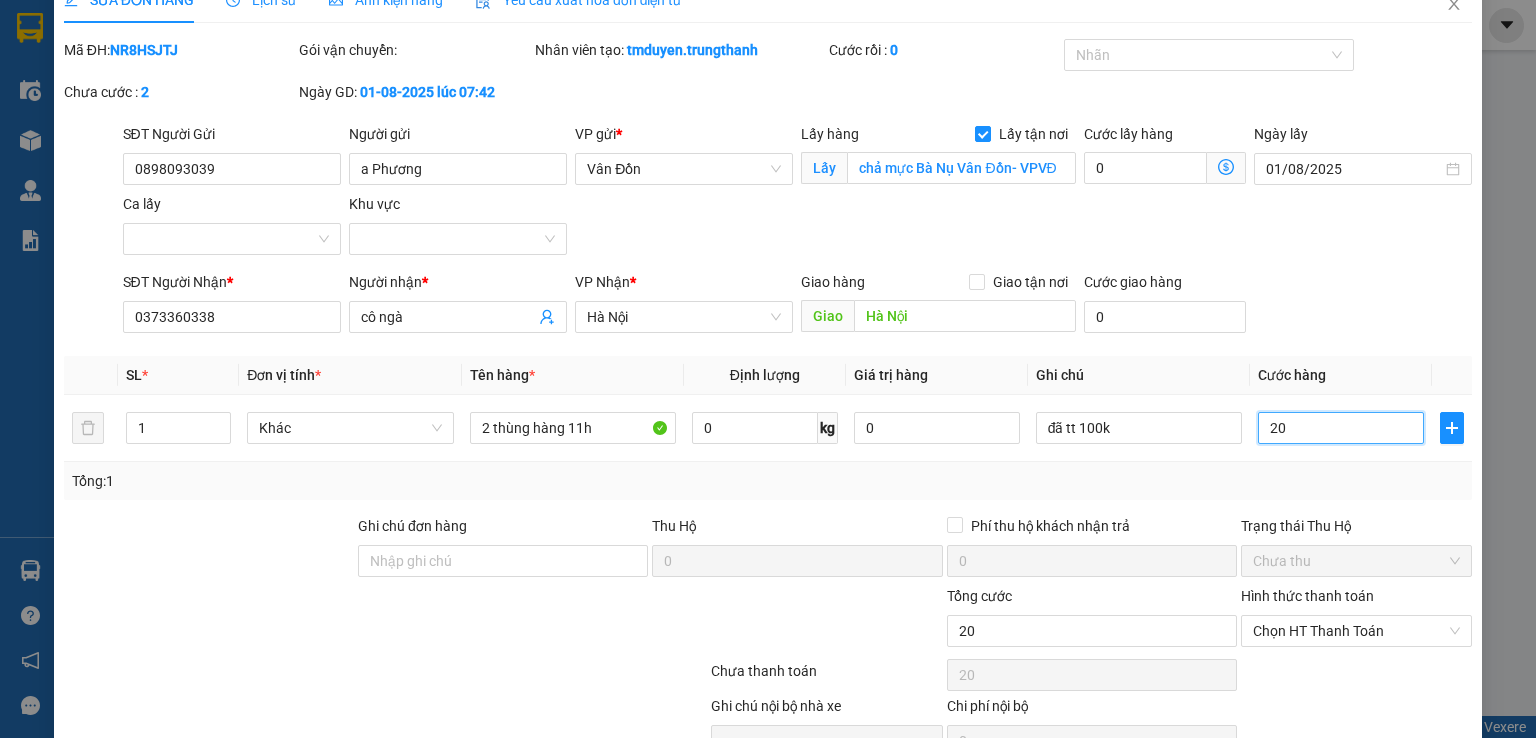 type on "200" 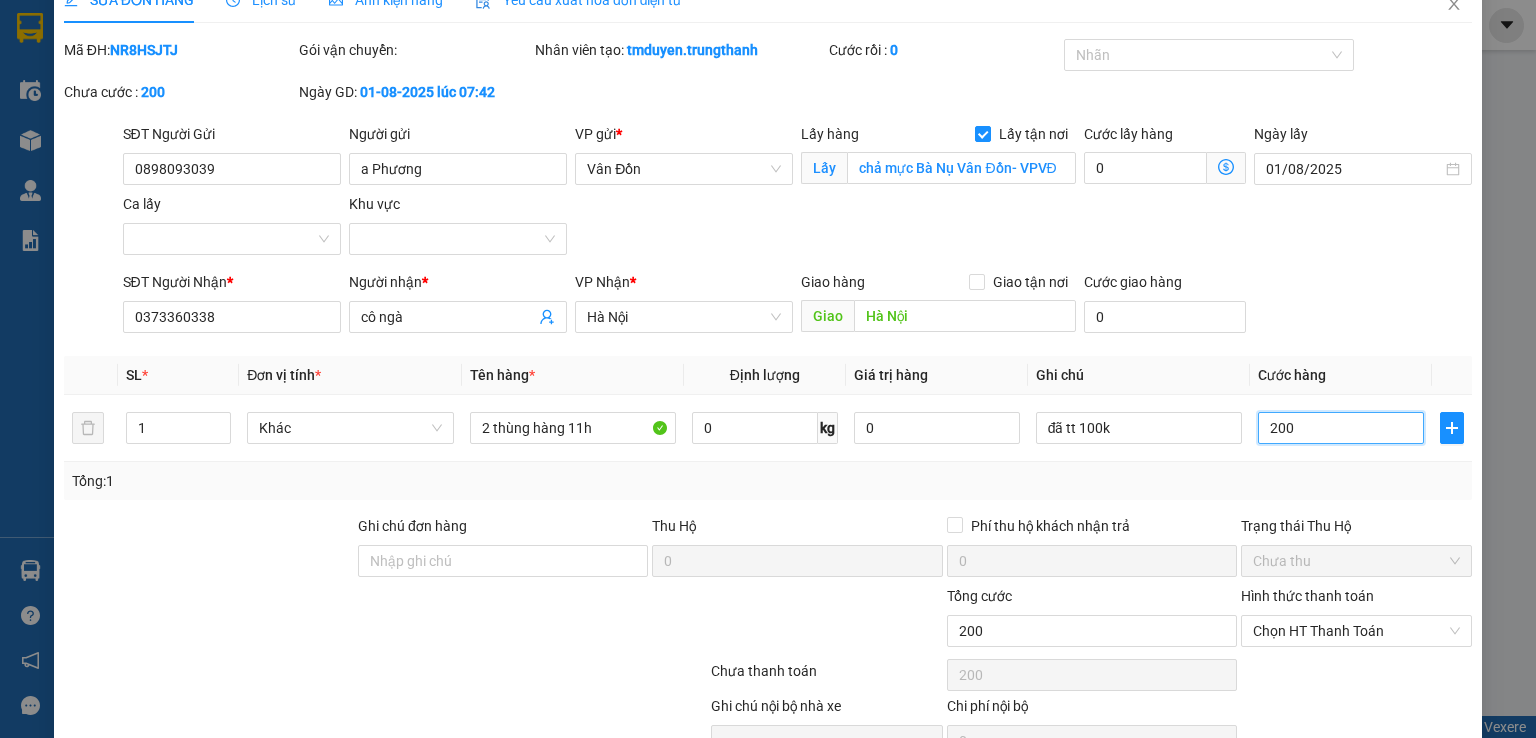 type on "200" 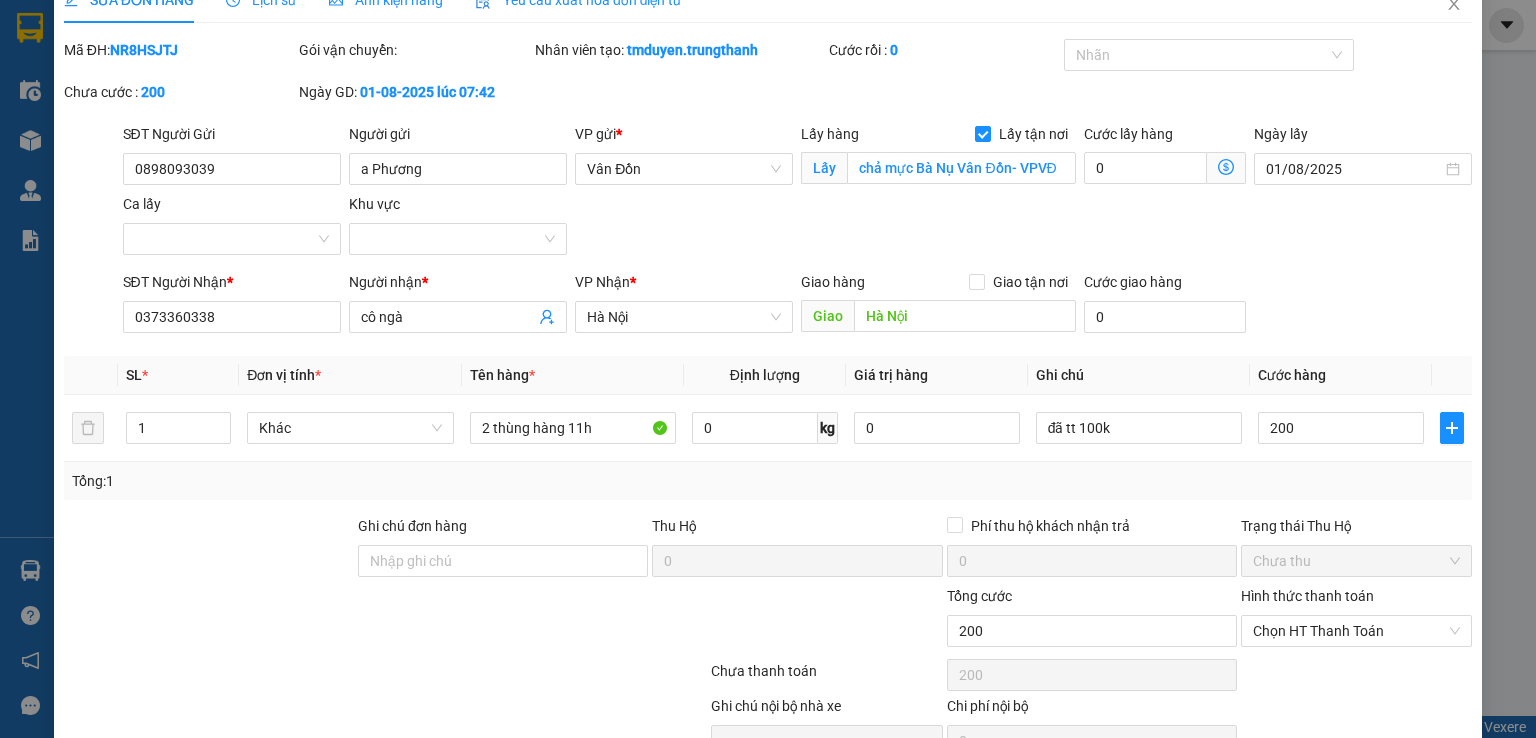 type on "200.000" 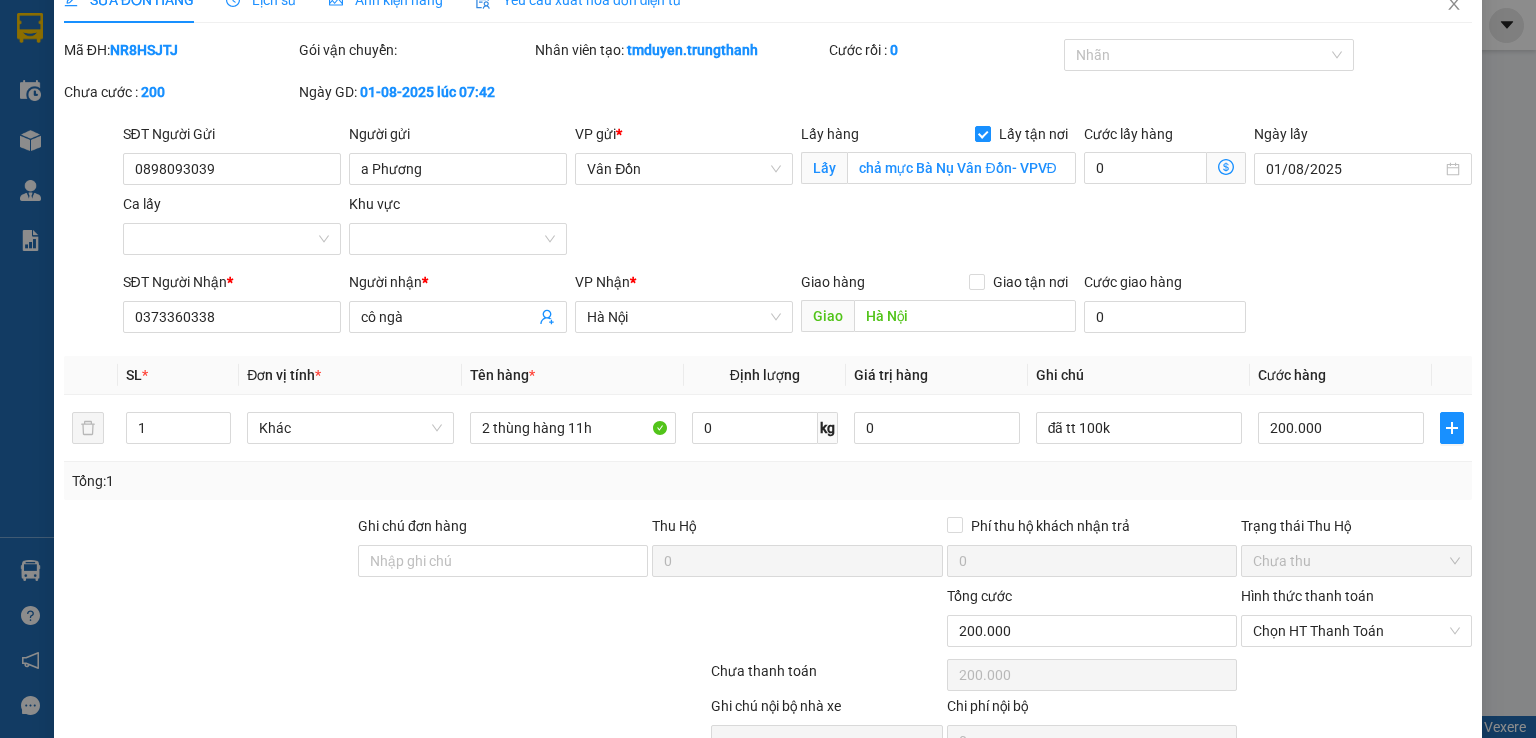 click on "SĐT Người Nhận  * [PHONE] Người nhận  * cô ngà VP Nhận  * [CITY] Giao hàng Giao tận nơi Giao [CITY] Cước giao hàng 0" at bounding box center [798, 306] 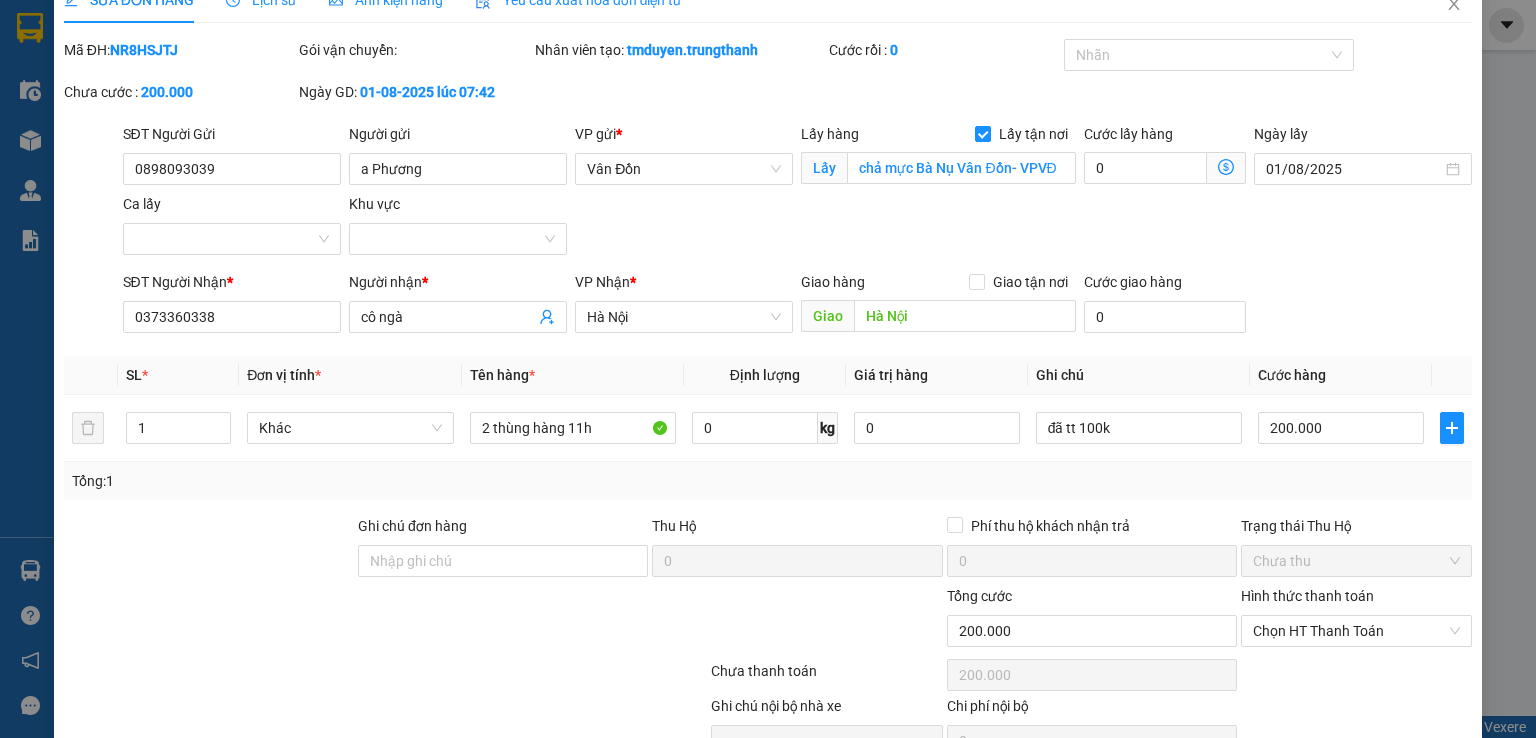 click on "Total Paid Fee 0 Total UnPaid Fee 150.000 Cash Collection Total Fee Mã ĐH:  NR8HSJTJ Gói vận chuyển:   Nhân viên tạo:   tmduyen.trungthanh Cước rồi :   0   Nhãn Chưa cước :   200.000 Ngày GD:   01-08-2025 lúc 07:42 SĐT Người Gửi [PHONE] Người gửi a Phương VP gửi  * Vân Đồn Lấy hàng Lấy tận nơi Lấy chả mực Bà Nụ Vân Đồn- VPVĐ Cước lấy hàng 0 Ngày lấy 01/08/2025 Ca lấy Khu vực SĐT Người Nhận  * [PHONE] Người nhận  * cô ngà VP Nhận  * [CITY] Giao hàng Giao tận nơi Giao [CITY] Cước giao hàng 0 SL  * Đơn vị tính  * Tên hàng  * Định lượng Giá trị hàng Ghi chú Cước hàng                   1 Khác 2 thùng hàng 11h 0 kg 0 đã tt 100k 200.000 Tổng:  1 Ghi chú đơn hàng Thu Hộ 0 Phí thu hộ khách nhận trả 0 Trạng thái Thu Hộ   Chưa thu Tổng cước 200.000 Hình thức thanh toán Chọn HT Thanh Toán Số tiền thu trước 0 Chọn HT Thanh Toán 0" at bounding box center (768, 421) 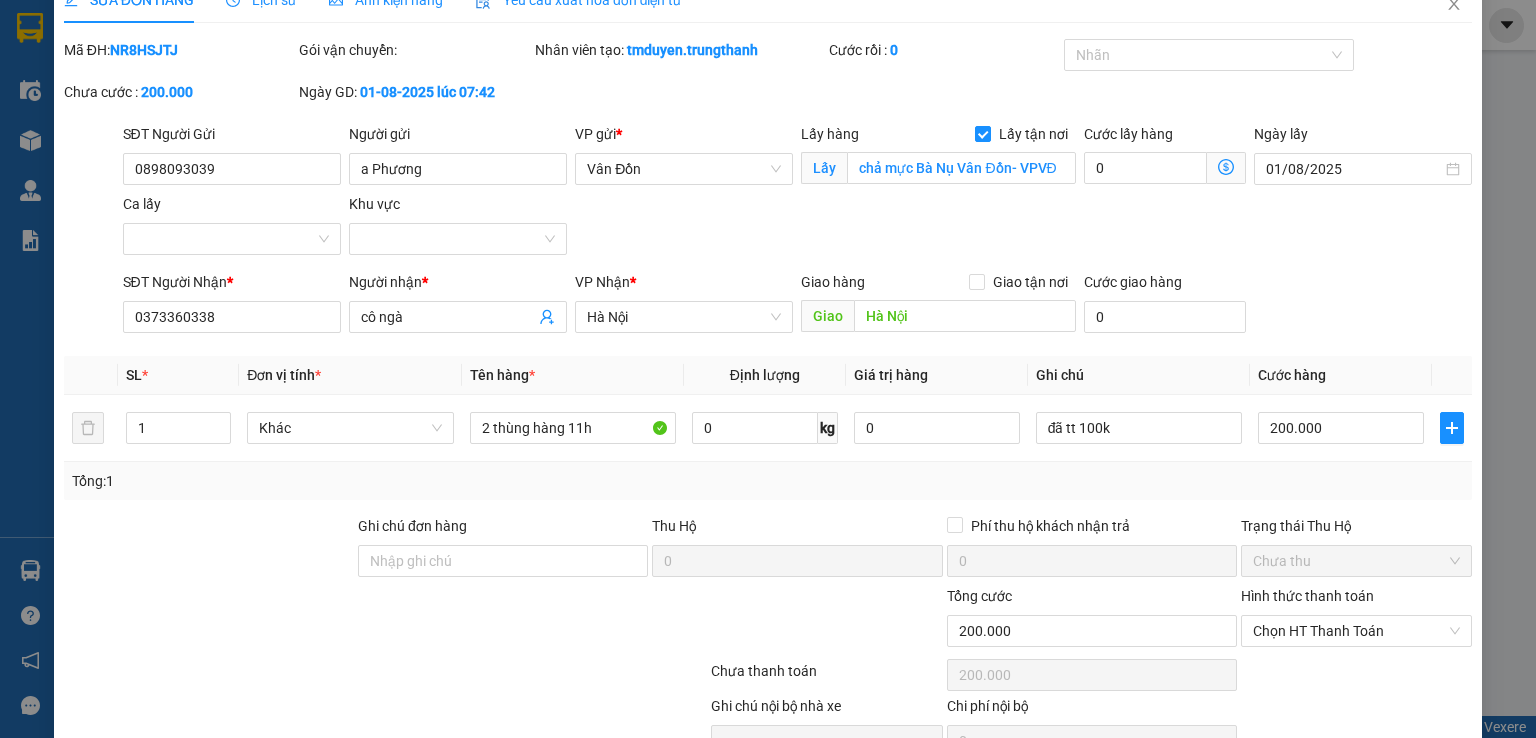 click on "Total Paid Fee 0 Total UnPaid Fee 150.000 Cash Collection Total Fee Mã ĐH:  NR8HSJTJ Gói vận chuyển:   Nhân viên tạo:   tmduyen.trungthanh Cước rồi :   0   Nhãn Chưa cước :   200.000 Ngày GD:   01-08-2025 lúc 07:42 SĐT Người Gửi [PHONE] Người gửi a Phương VP gửi  * Vân Đồn Lấy hàng Lấy tận nơi Lấy chả mực Bà Nụ Vân Đồn- VPVĐ Cước lấy hàng 0 Ngày lấy 01/08/2025 Ca lấy Khu vực SĐT Người Nhận  * [PHONE] Người nhận  * cô ngà VP Nhận  * [CITY] Giao hàng Giao tận nơi Giao [CITY] Cước giao hàng 0 SL  * Đơn vị tính  * Tên hàng  * Định lượng Giá trị hàng Ghi chú Cước hàng                   1 Khác 2 thùng hàng 11h 0 kg 0 đã tt 100k 200.000 Tổng:  1 Ghi chú đơn hàng Thu Hộ 0 Phí thu hộ khách nhận trả 0 Trạng thái Thu Hộ   Chưa thu Tổng cước 200.000 Hình thức thanh toán Chọn HT Thanh Toán Số tiền thu trước 0 Chọn HT Thanh Toán 0" at bounding box center (768, 421) 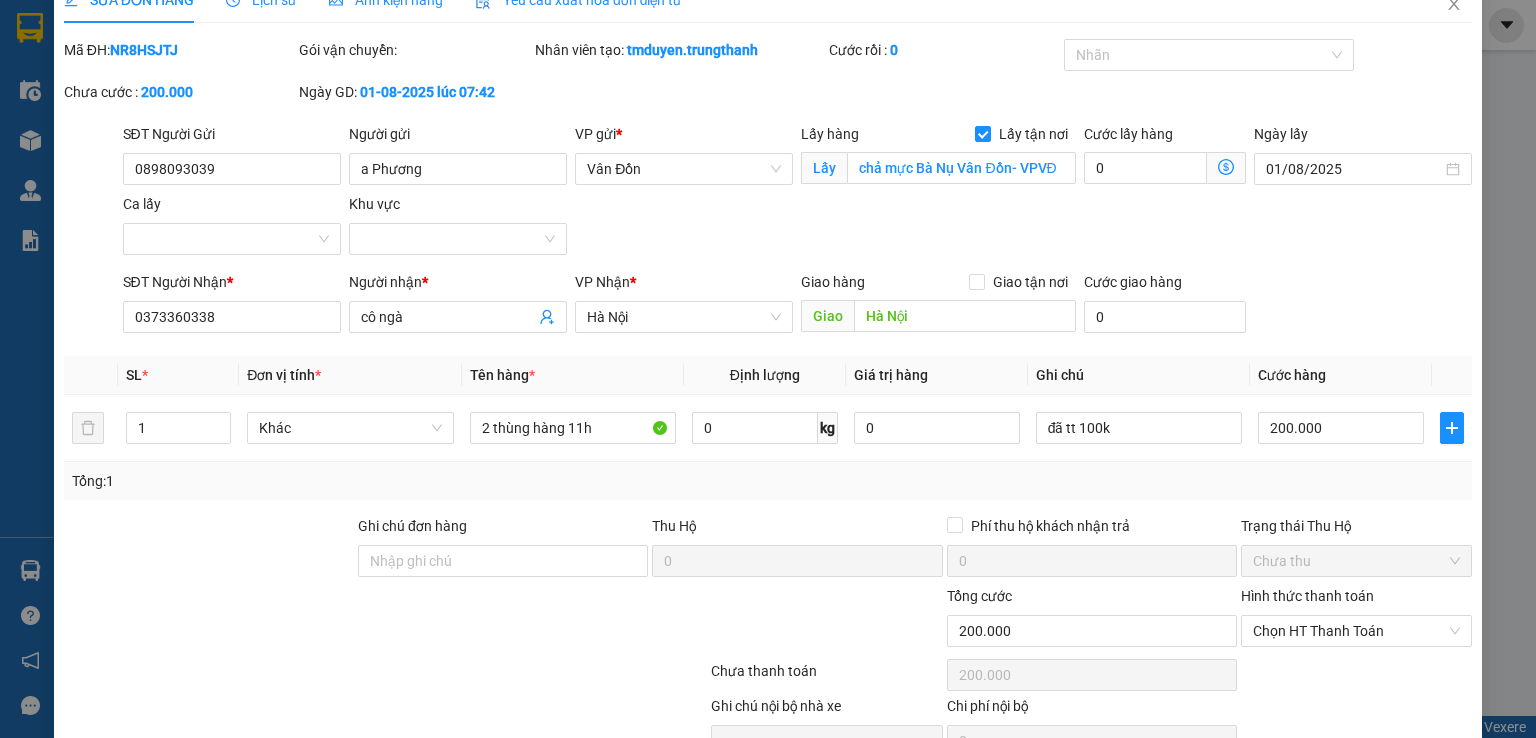 click on "SĐT Người Gửi [PHONE] Người gửi a Phương VP gửi  * Vân Đồn Lấy hàng Lấy tận nơi Lấy chả mực Bà Nụ Vân Đồn- VPVĐ Cước lấy hàng 0 Ngày lấy 01/08/2025 Ca lấy Khu vực SĐT Người Nhận  * [PHONE] Người nhận  * cô ngà VP Nhận  * [CITY] Giao hàng Giao tận nơi Giao [CITY] Cước giao hàng 0" at bounding box center (798, 193) 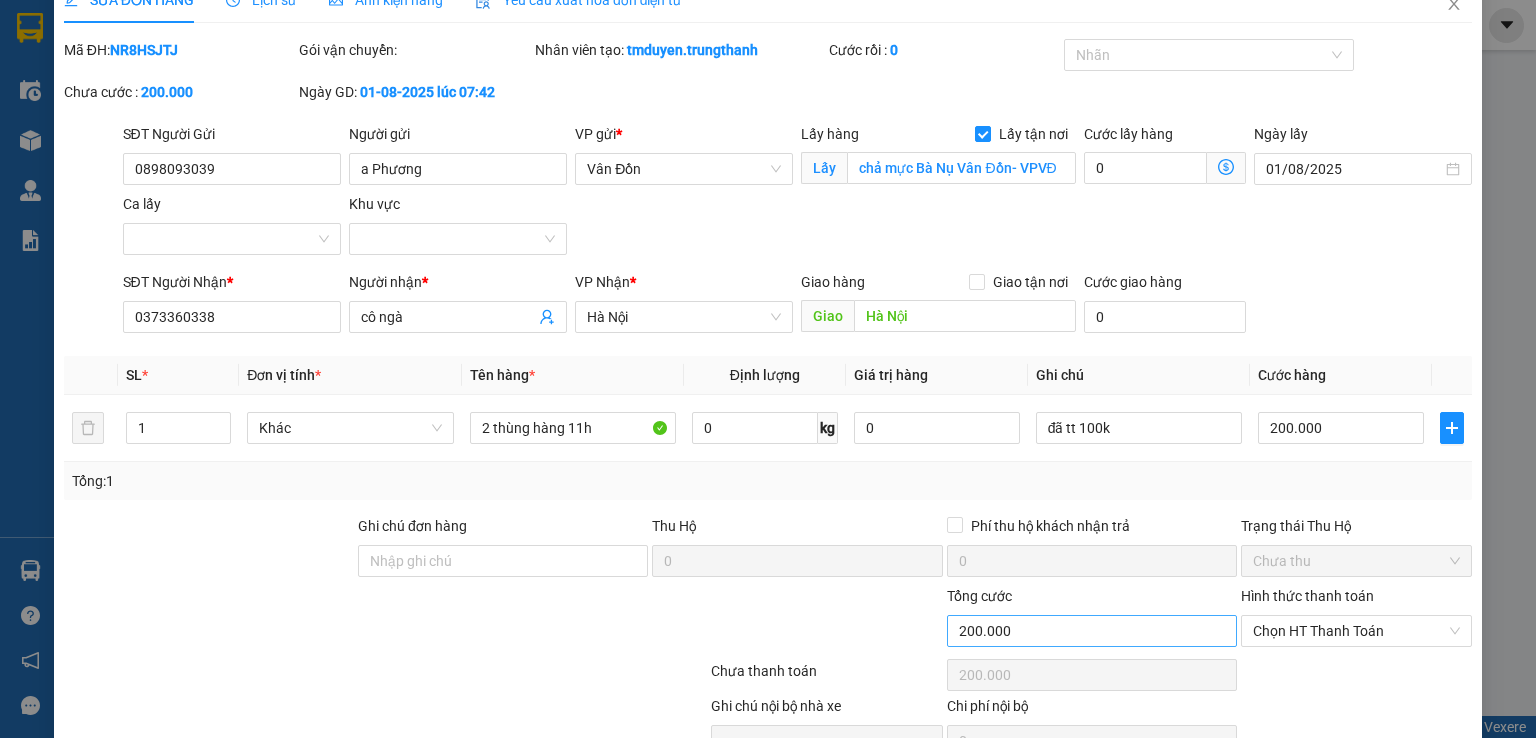 scroll, scrollTop: 136, scrollLeft: 0, axis: vertical 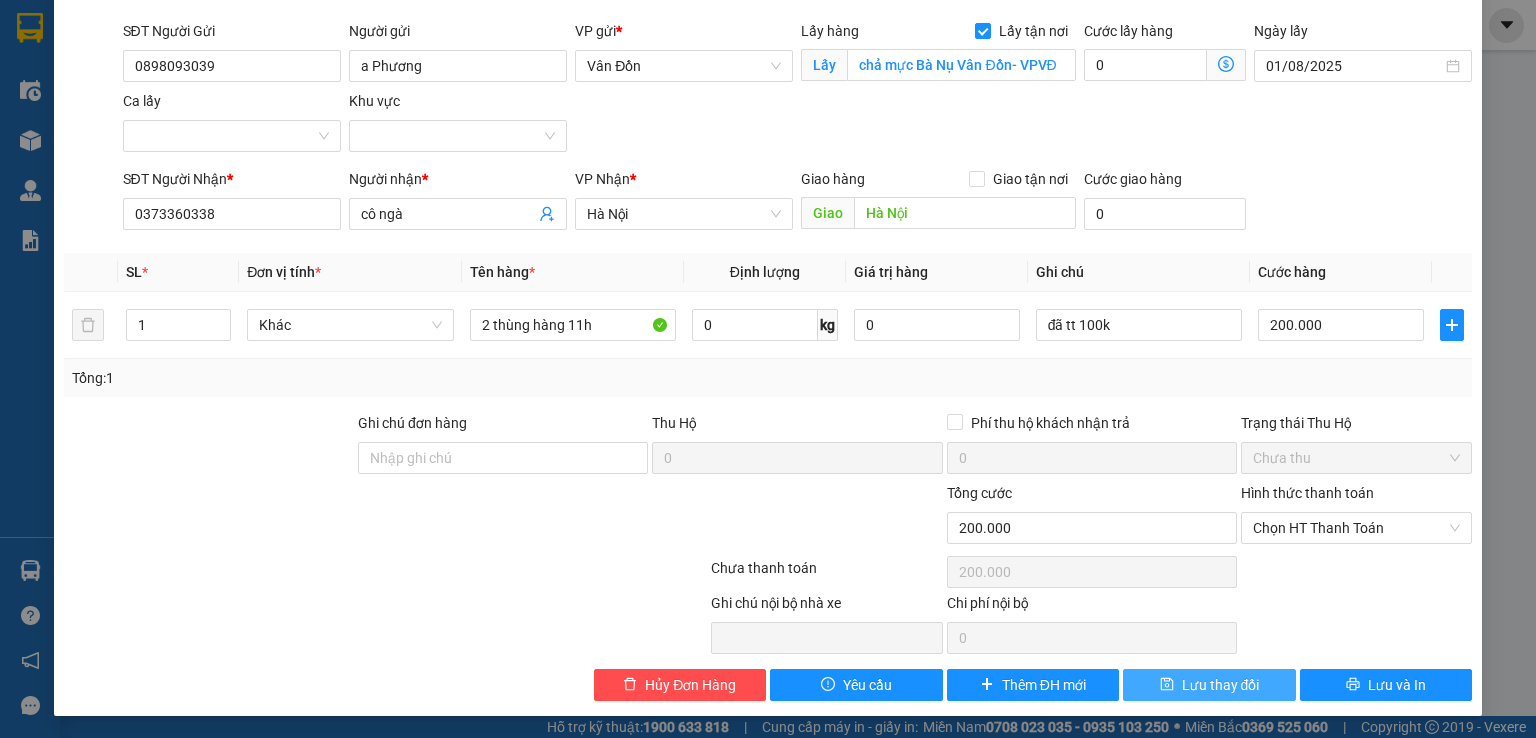 drag, startPoint x: 1164, startPoint y: 689, endPoint x: 1104, endPoint y: 657, distance: 68 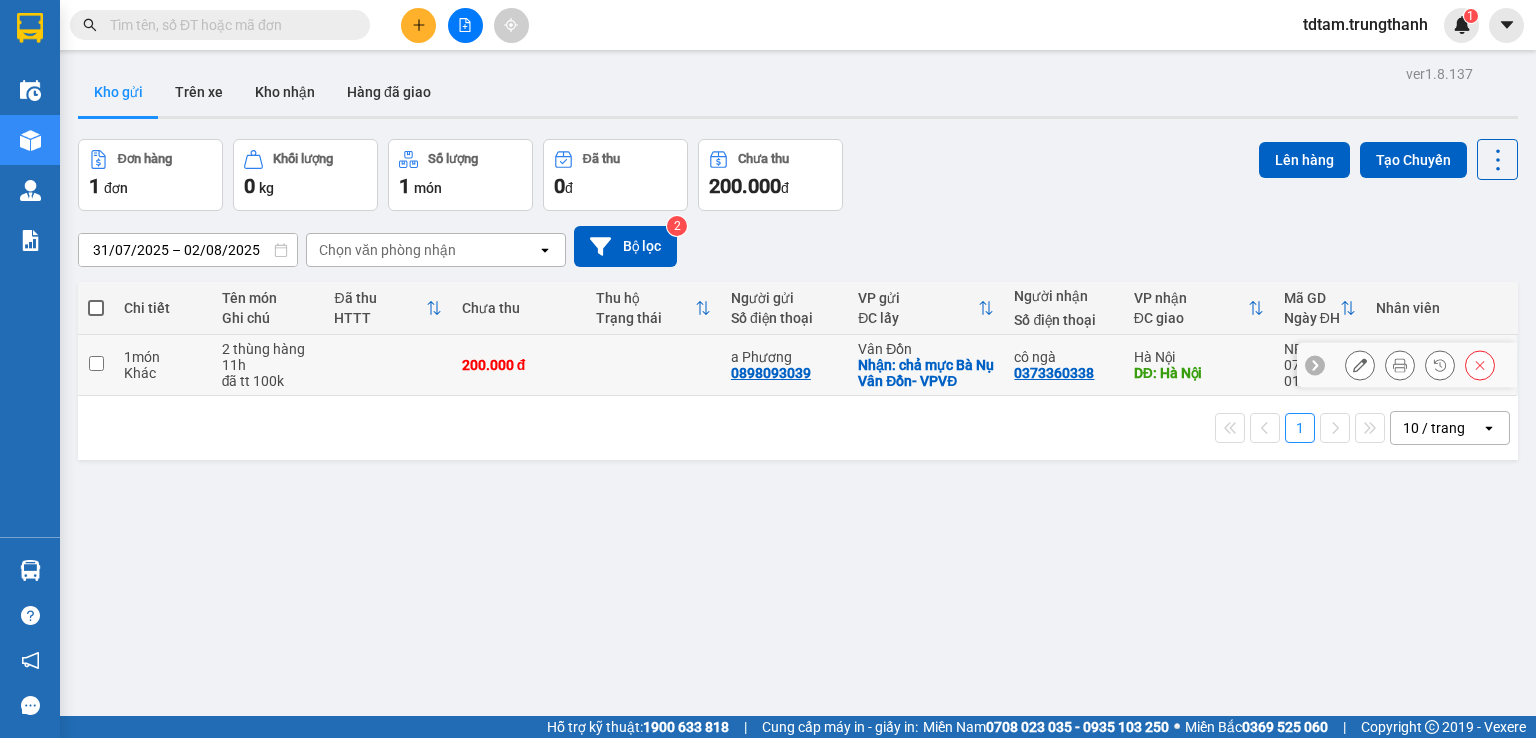 click at bounding box center [96, 363] 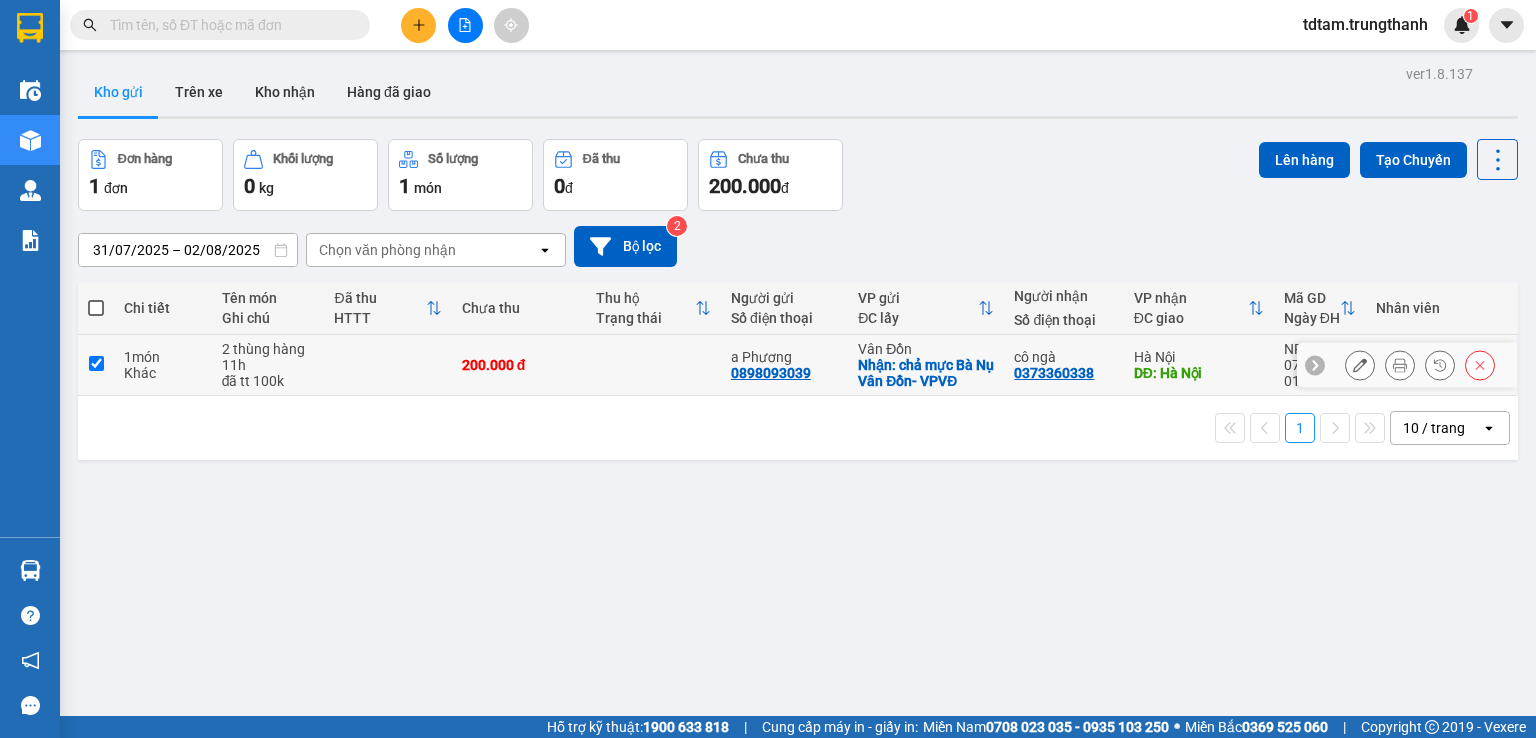checkbox on "true" 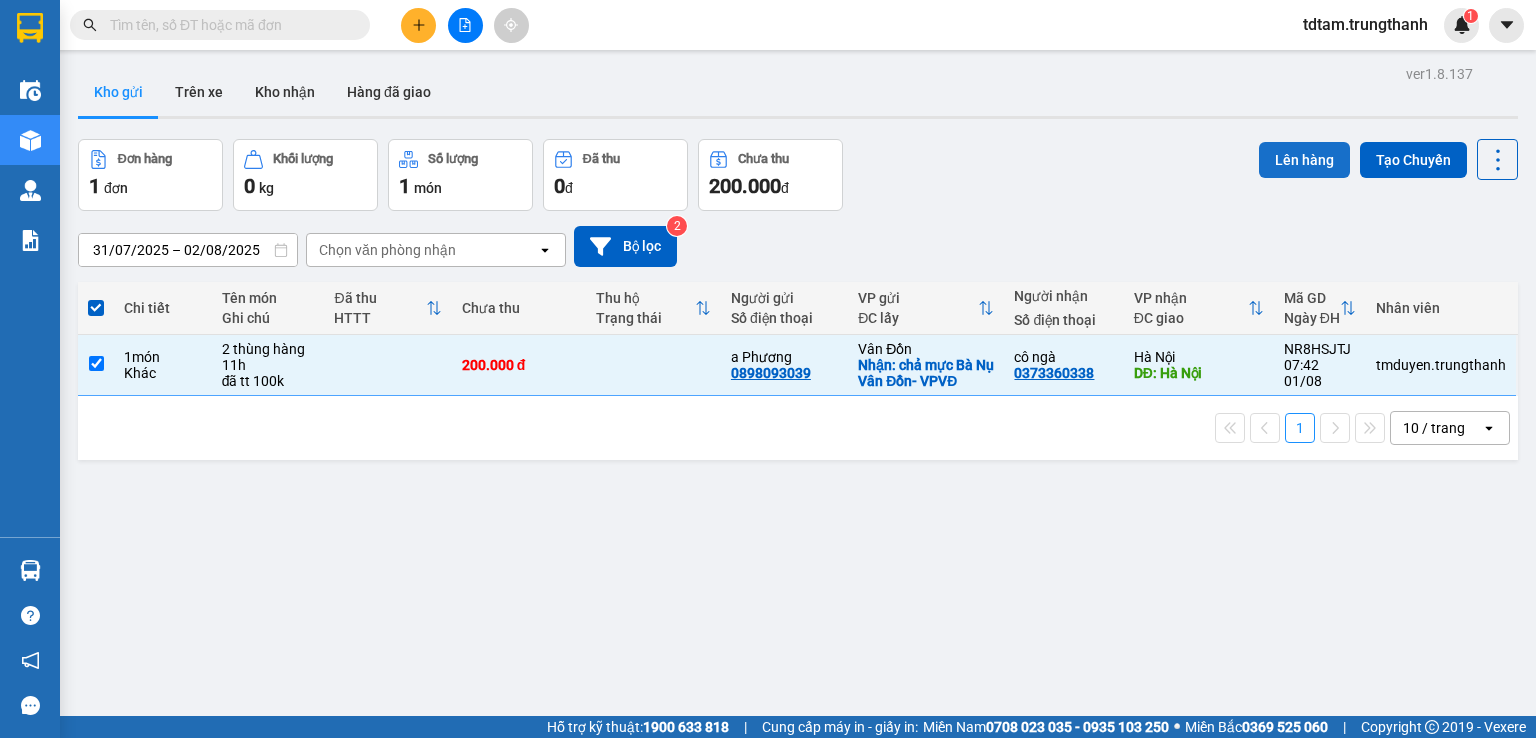 click on "Lên hàng" at bounding box center (1304, 160) 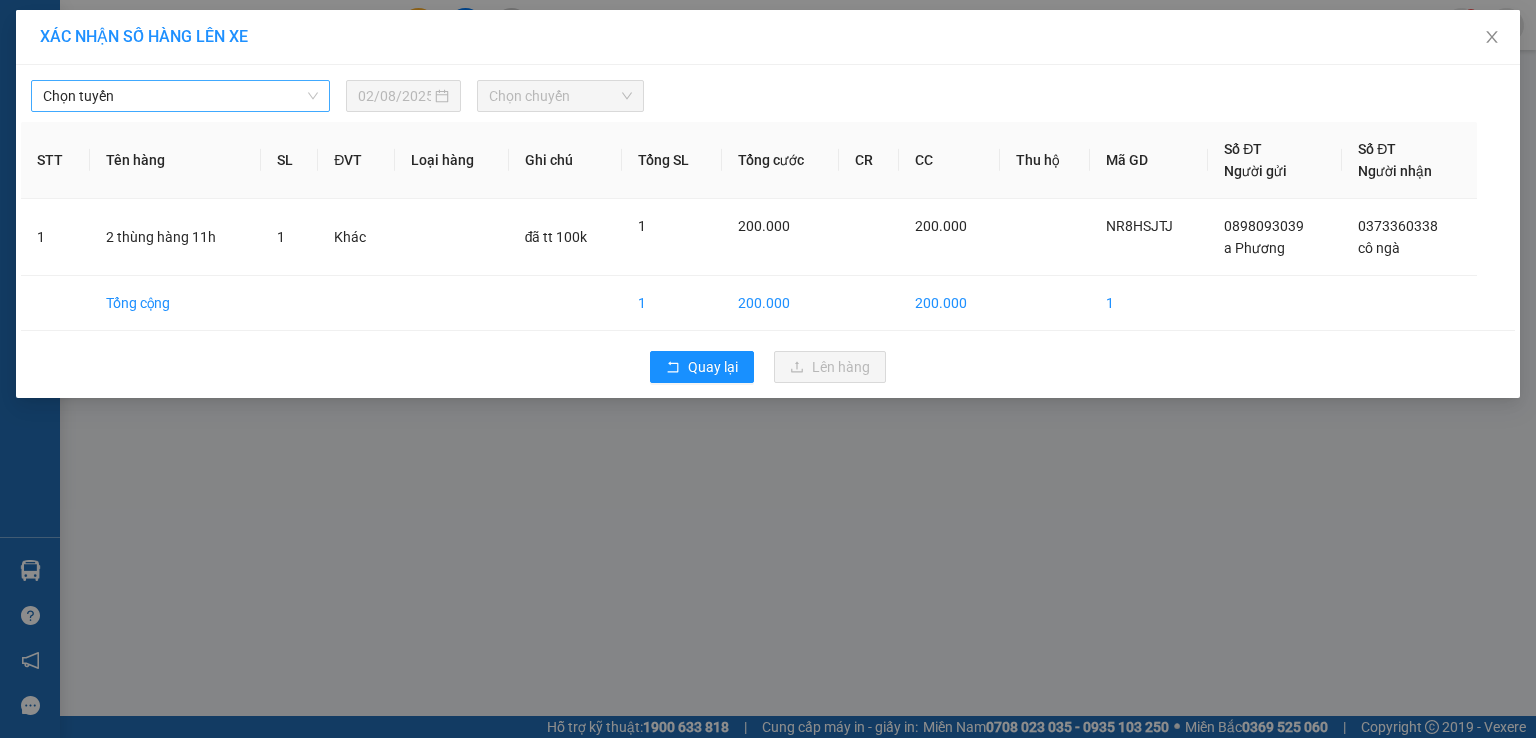 click on "Chọn tuyến" at bounding box center [180, 96] 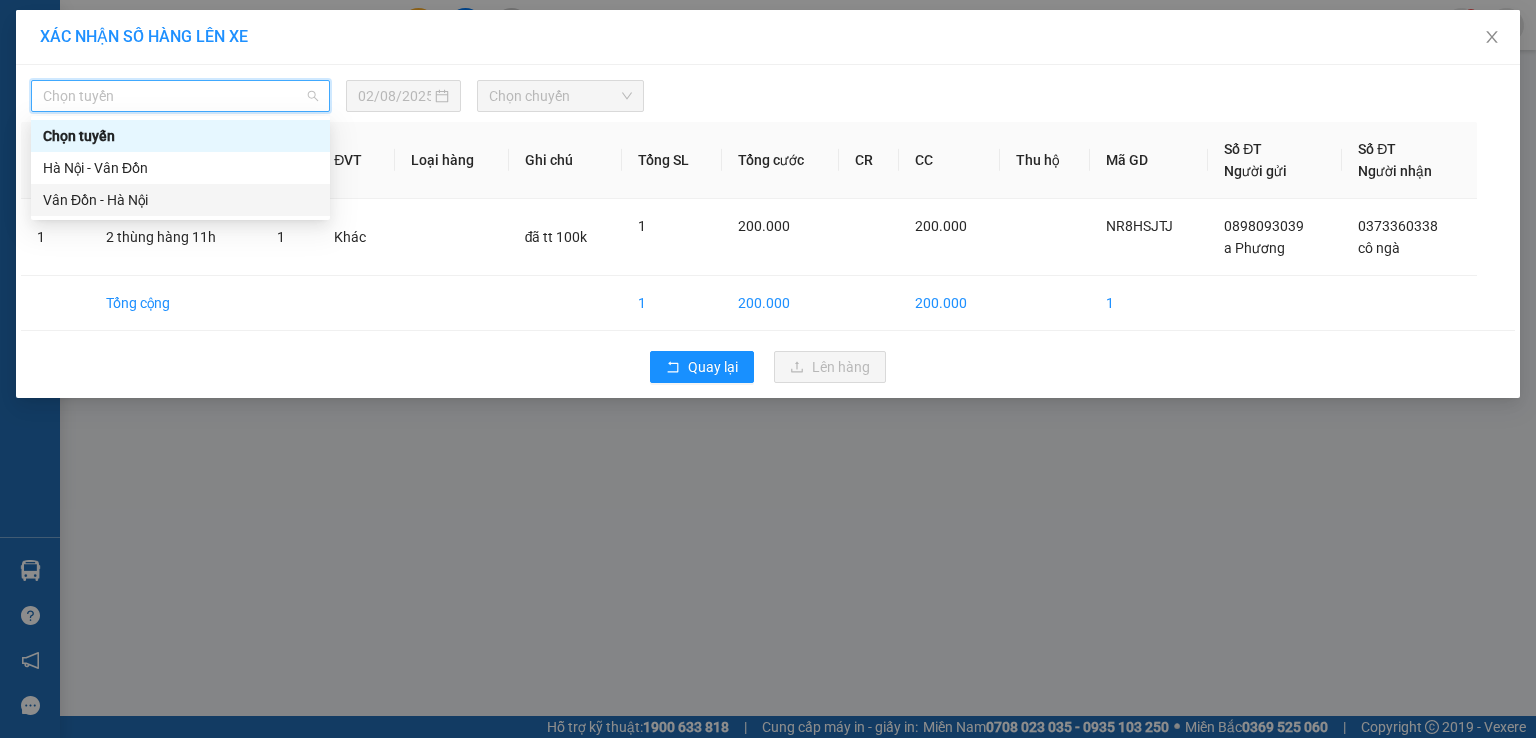 click on "Vân Đồn - Hà Nội" at bounding box center [180, 200] 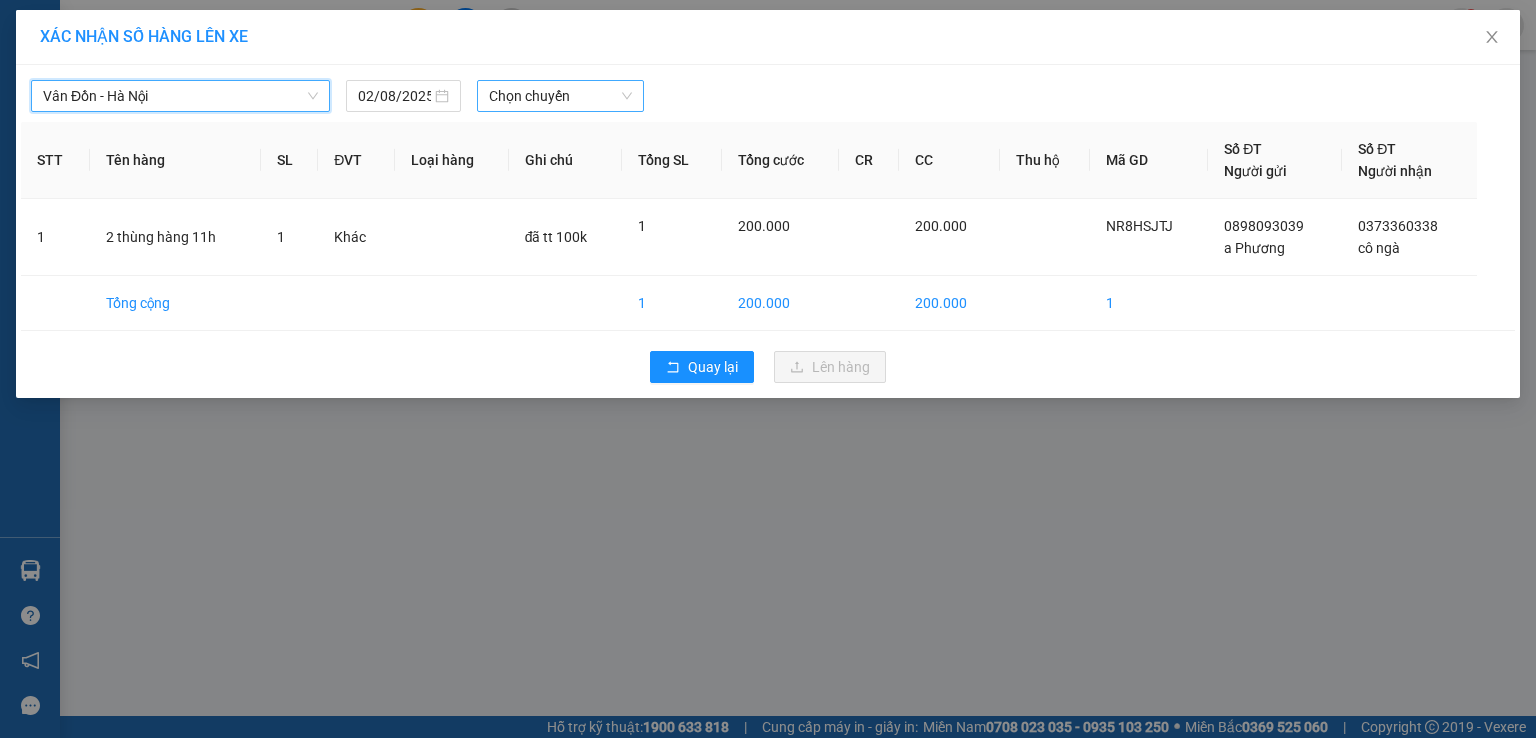 click on "Chọn chuyến" at bounding box center [561, 96] 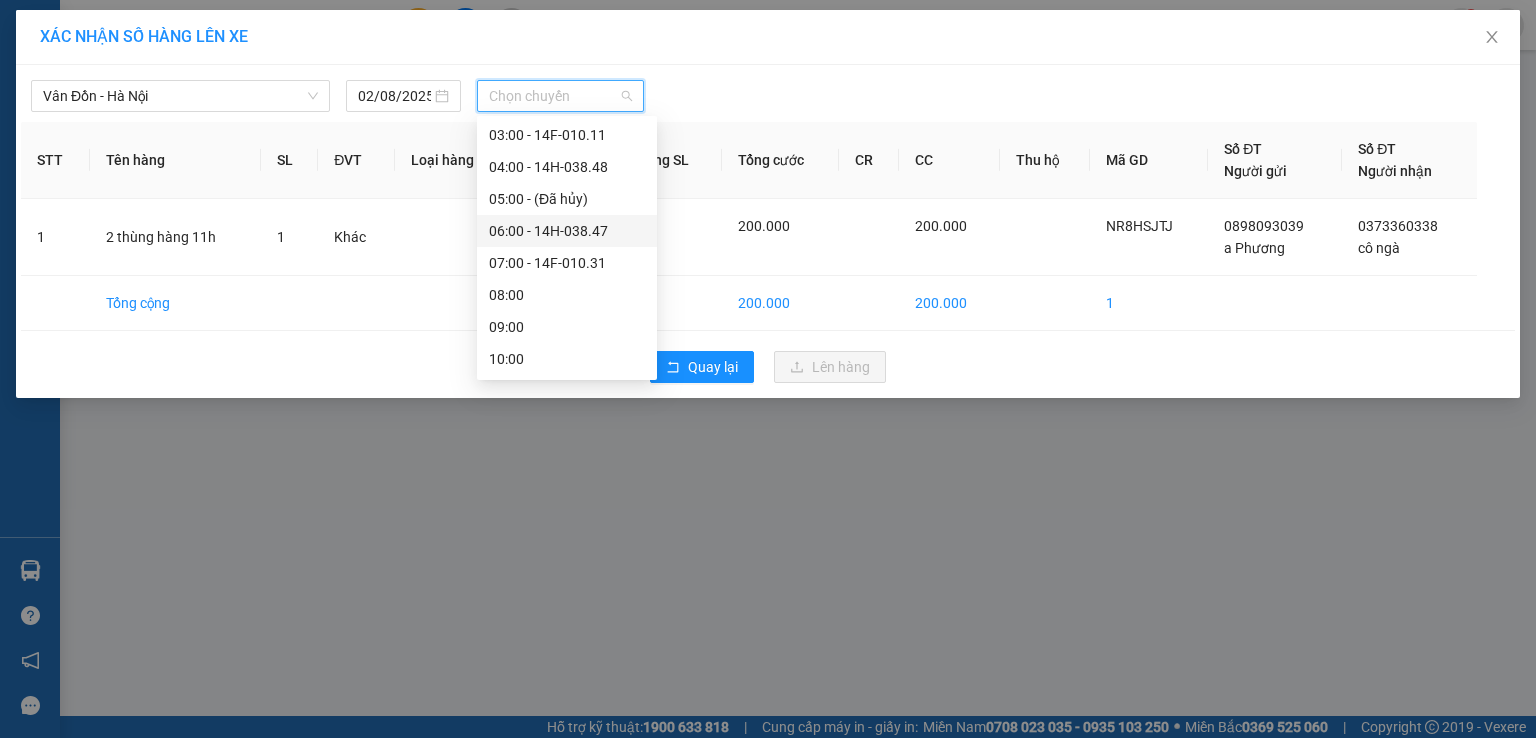 scroll, scrollTop: 0, scrollLeft: 0, axis: both 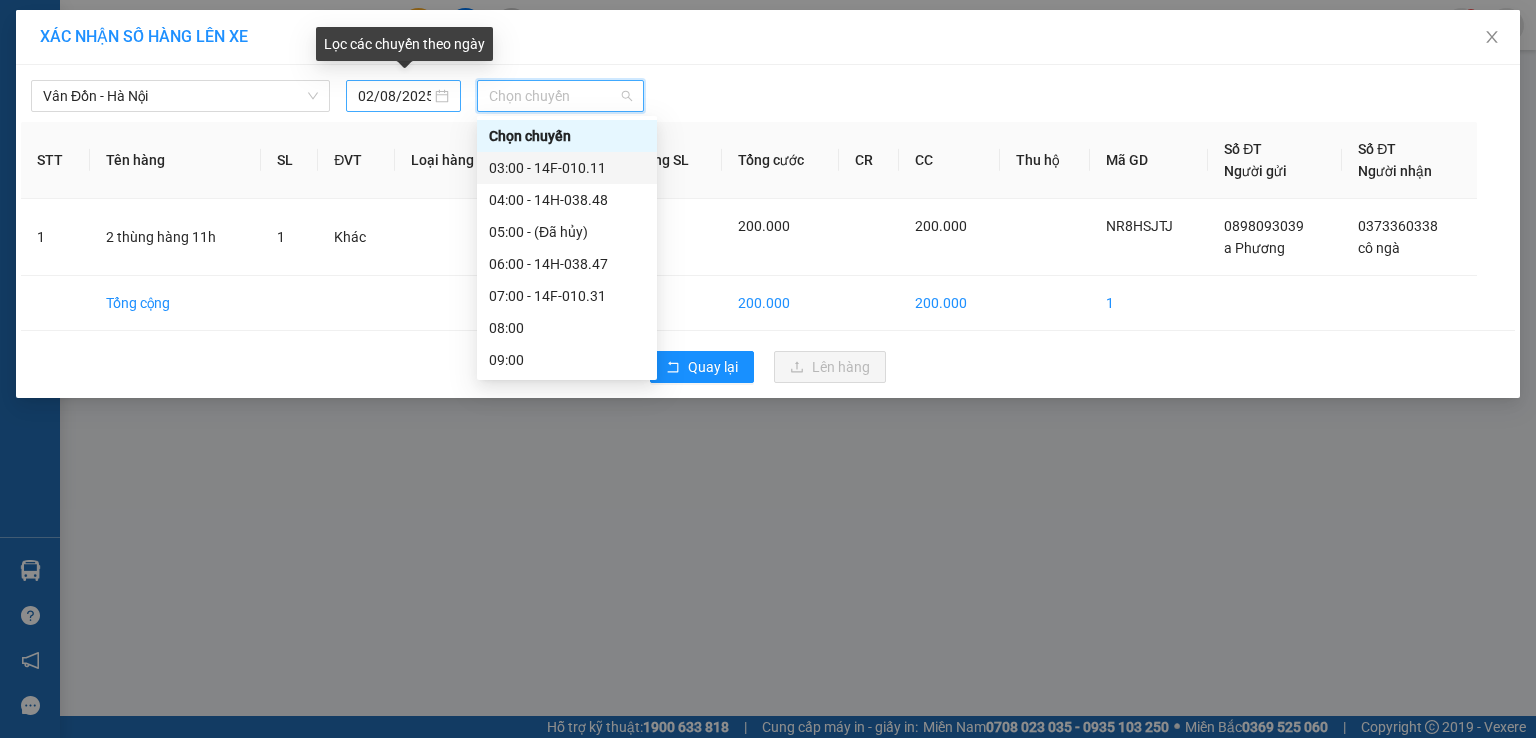 drag, startPoint x: 438, startPoint y: 105, endPoint x: 447, endPoint y: 95, distance: 13.453624 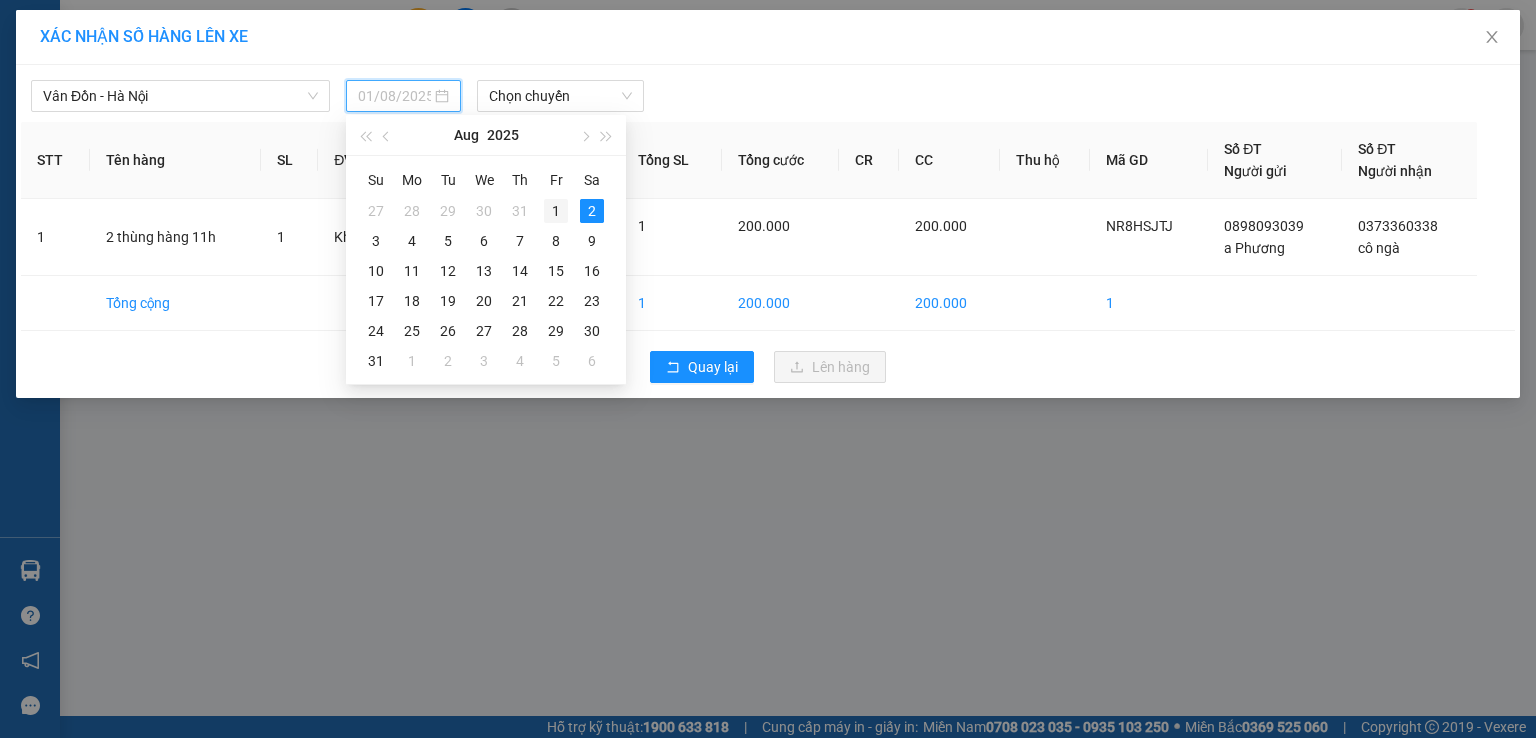 click on "1" at bounding box center [556, 211] 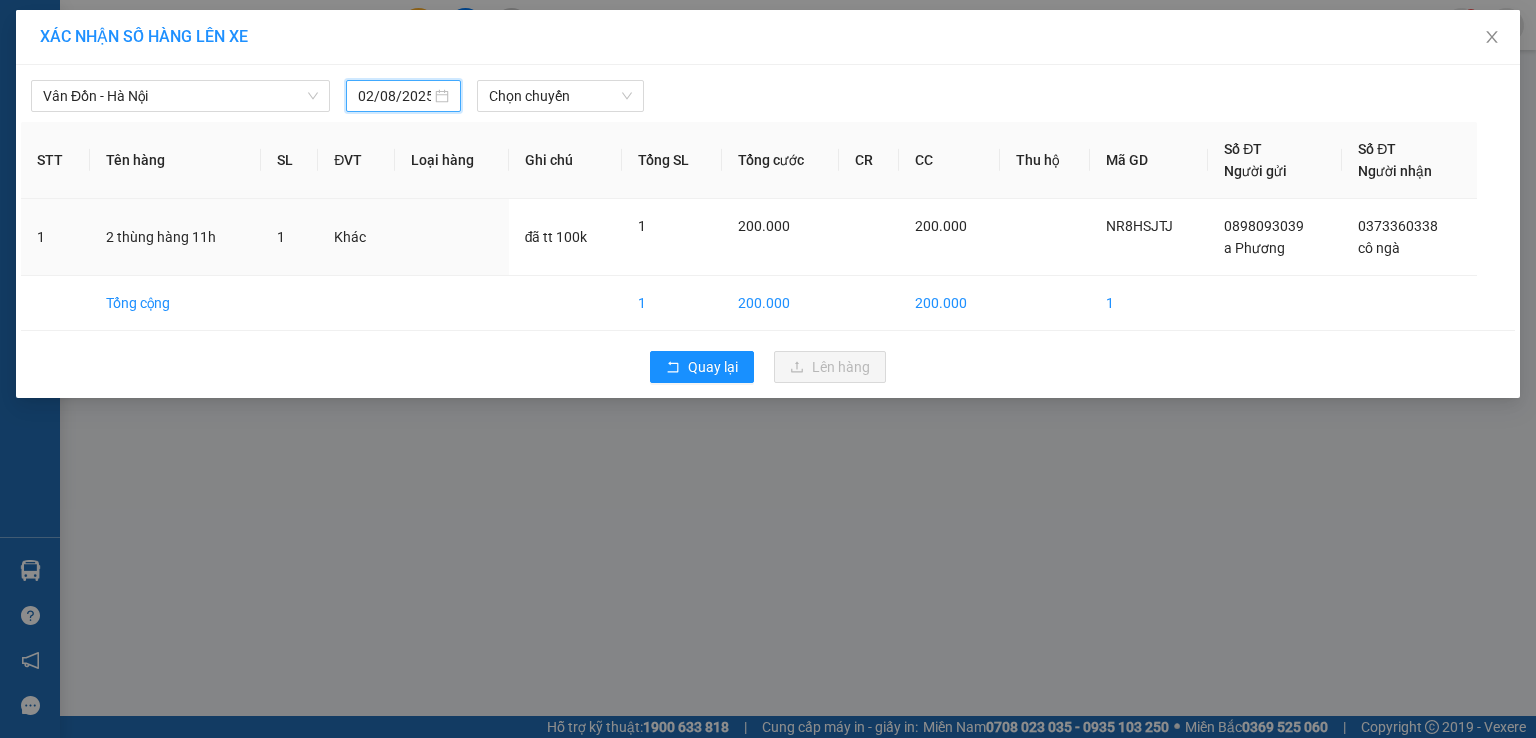 type on "01/08/2025" 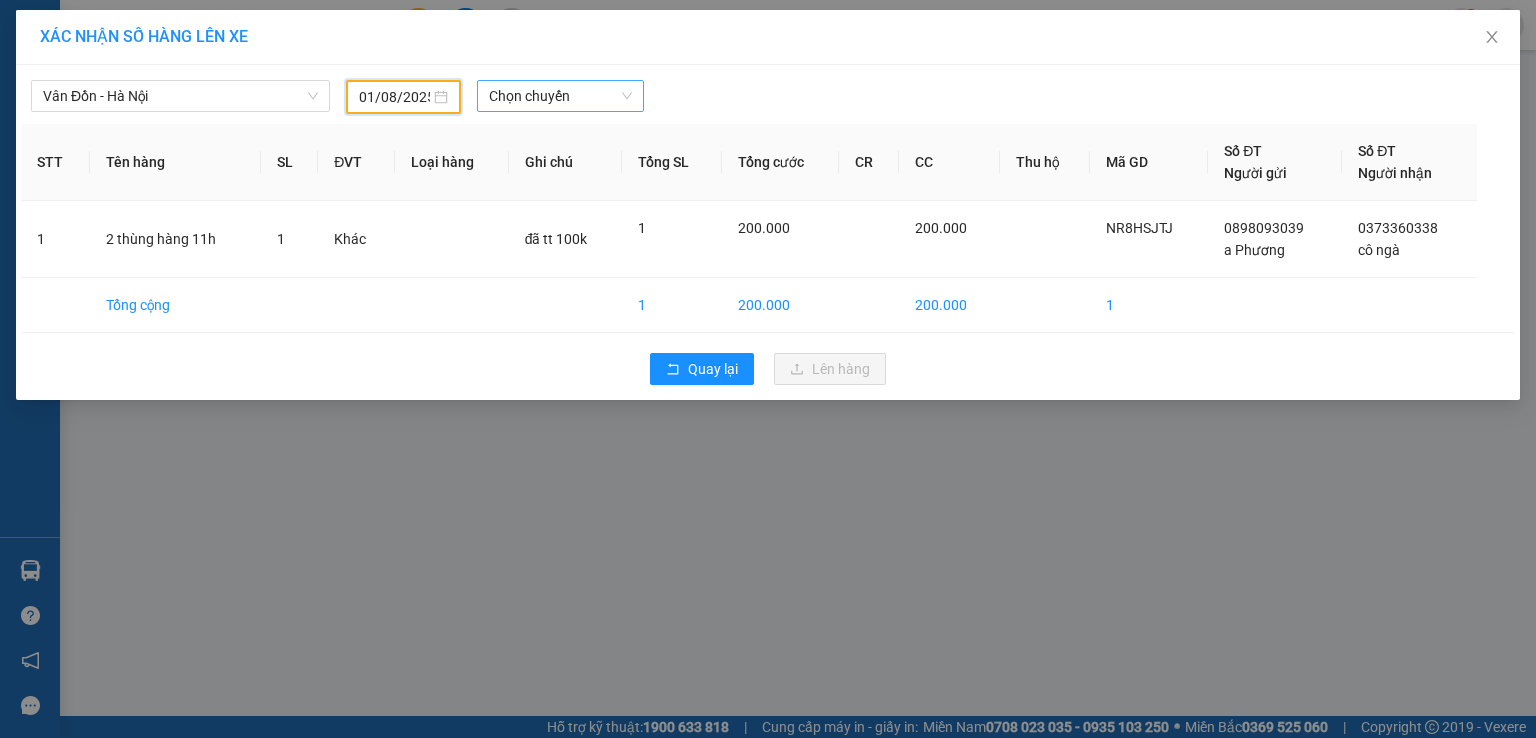 click on "Chọn chuyến" at bounding box center [561, 96] 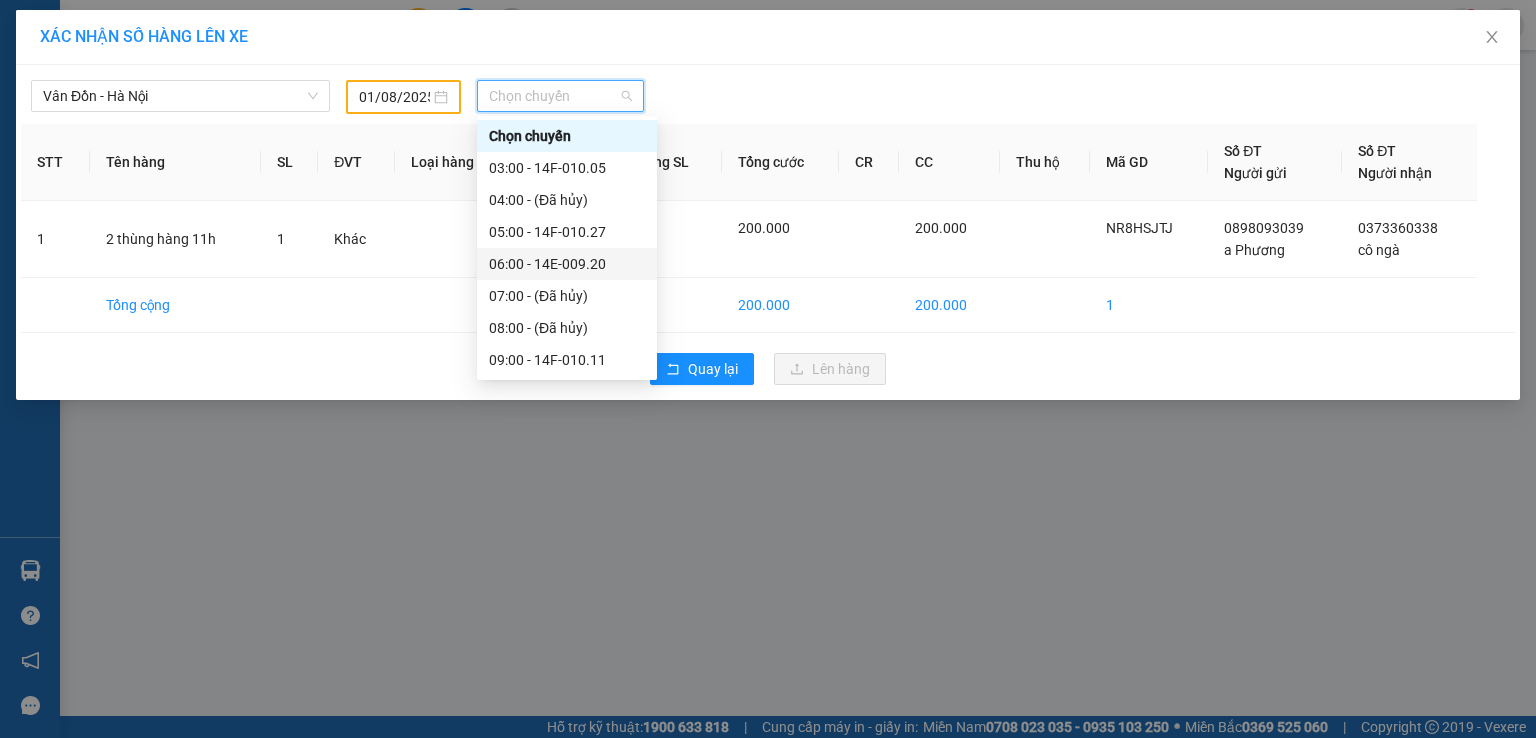 scroll, scrollTop: 100, scrollLeft: 0, axis: vertical 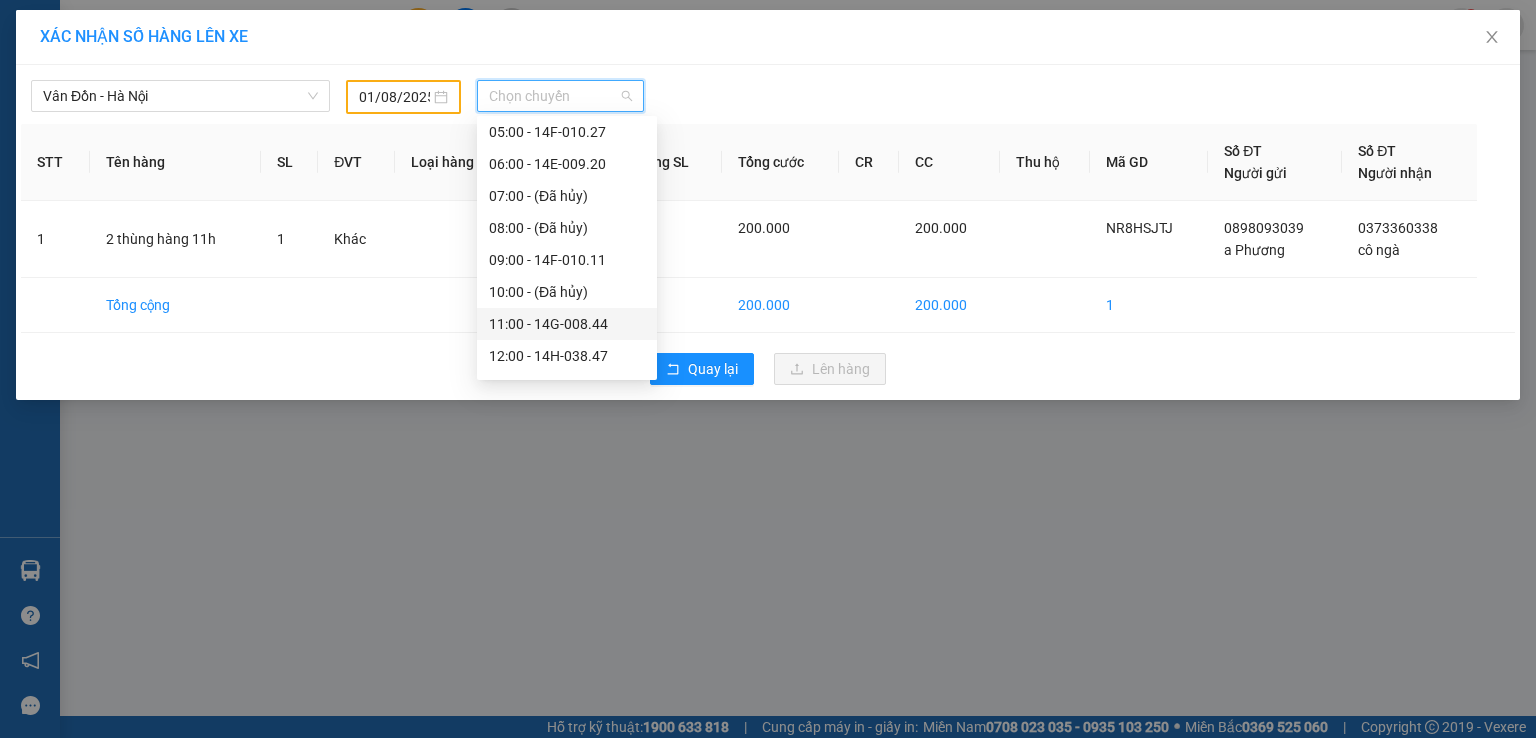 click on "11:00     - 14G-008.44" at bounding box center (567, 324) 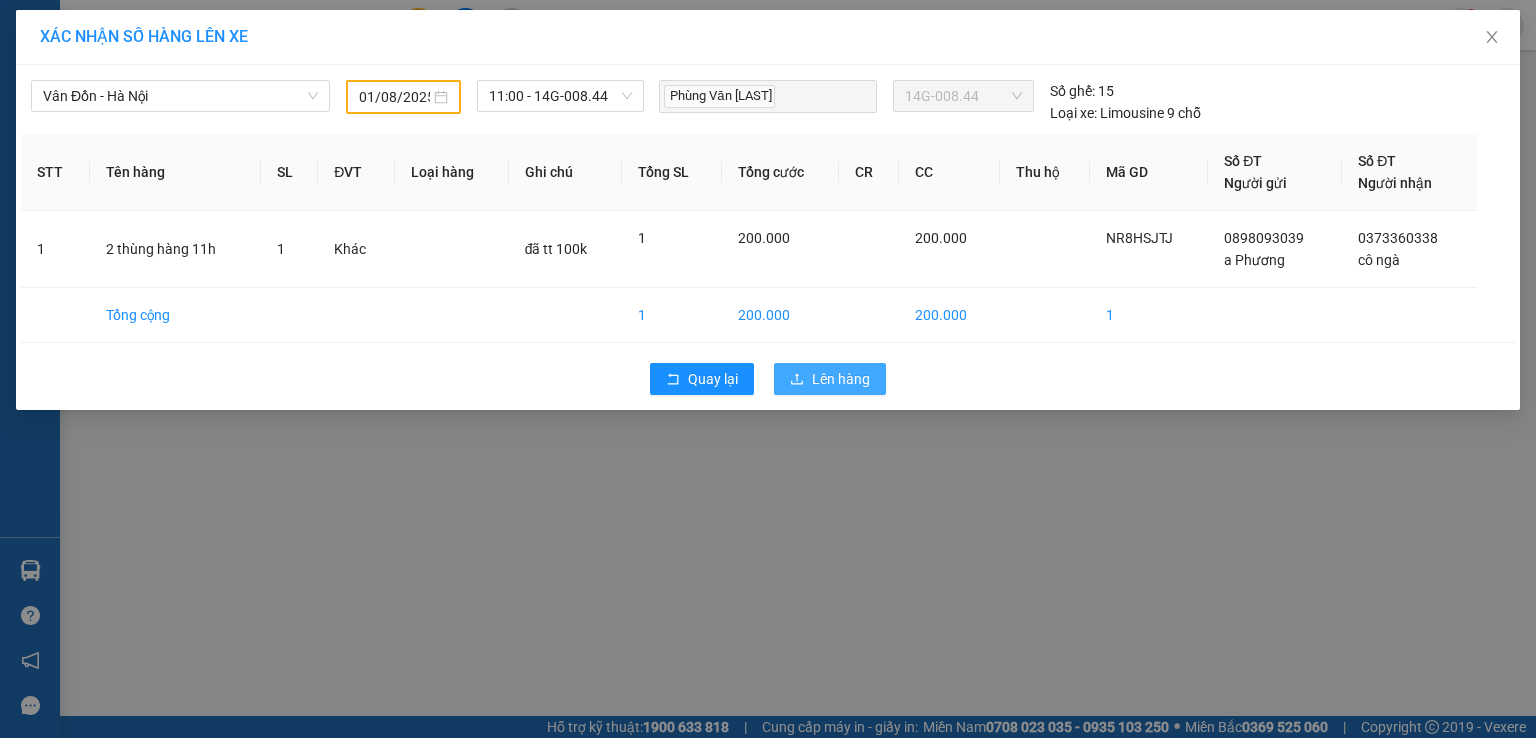 click on "Lên hàng" at bounding box center (841, 379) 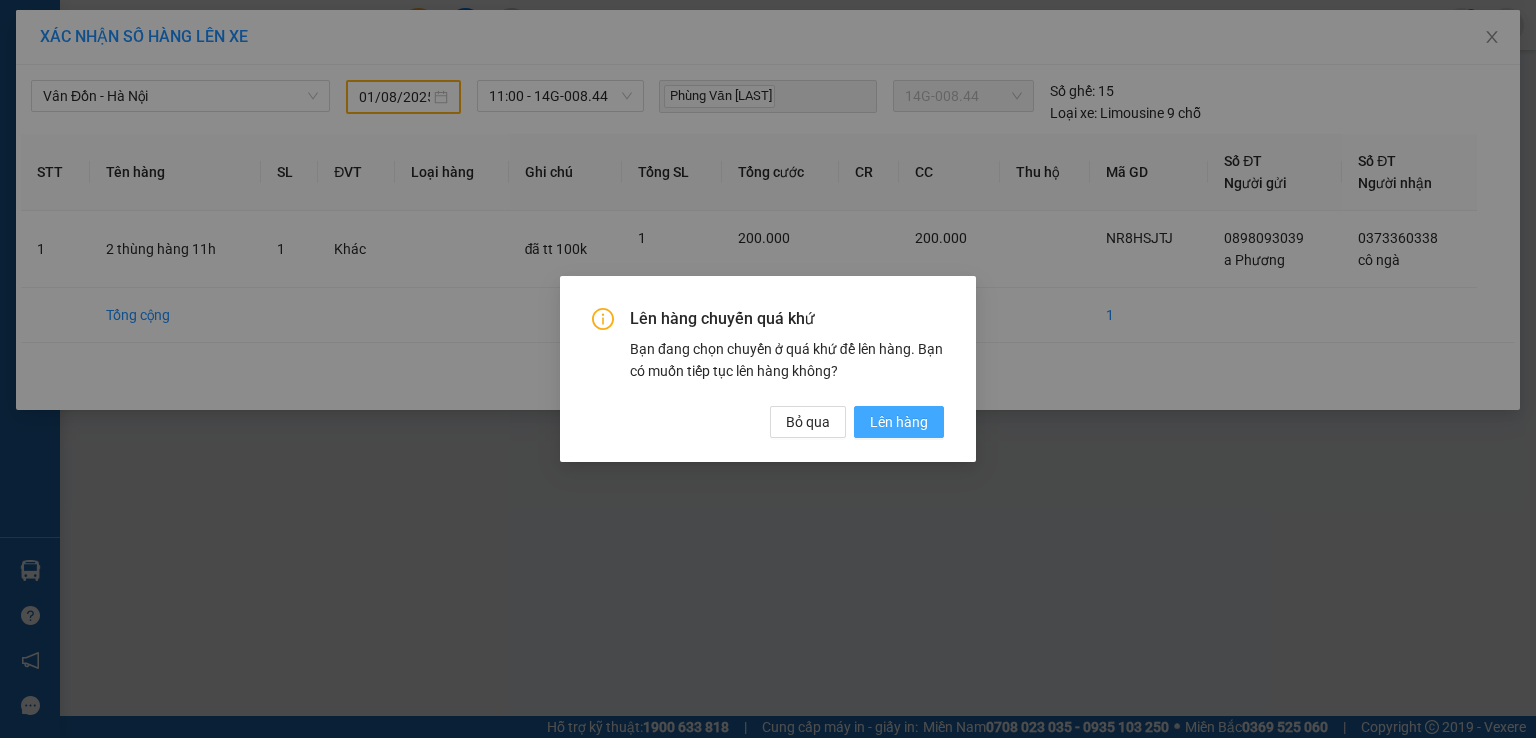 click on "Lên hàng" at bounding box center (899, 422) 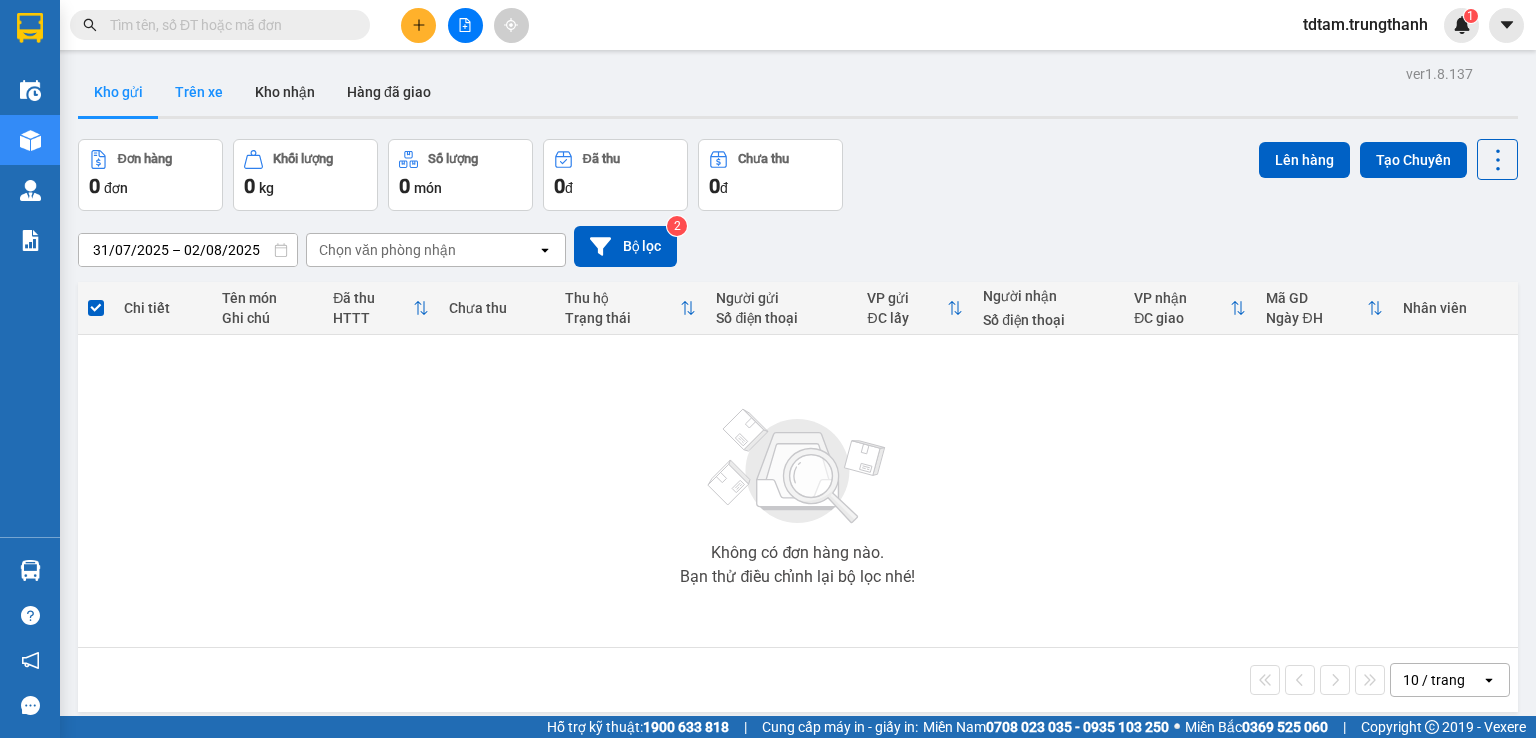 click on "Trên xe" at bounding box center [199, 92] 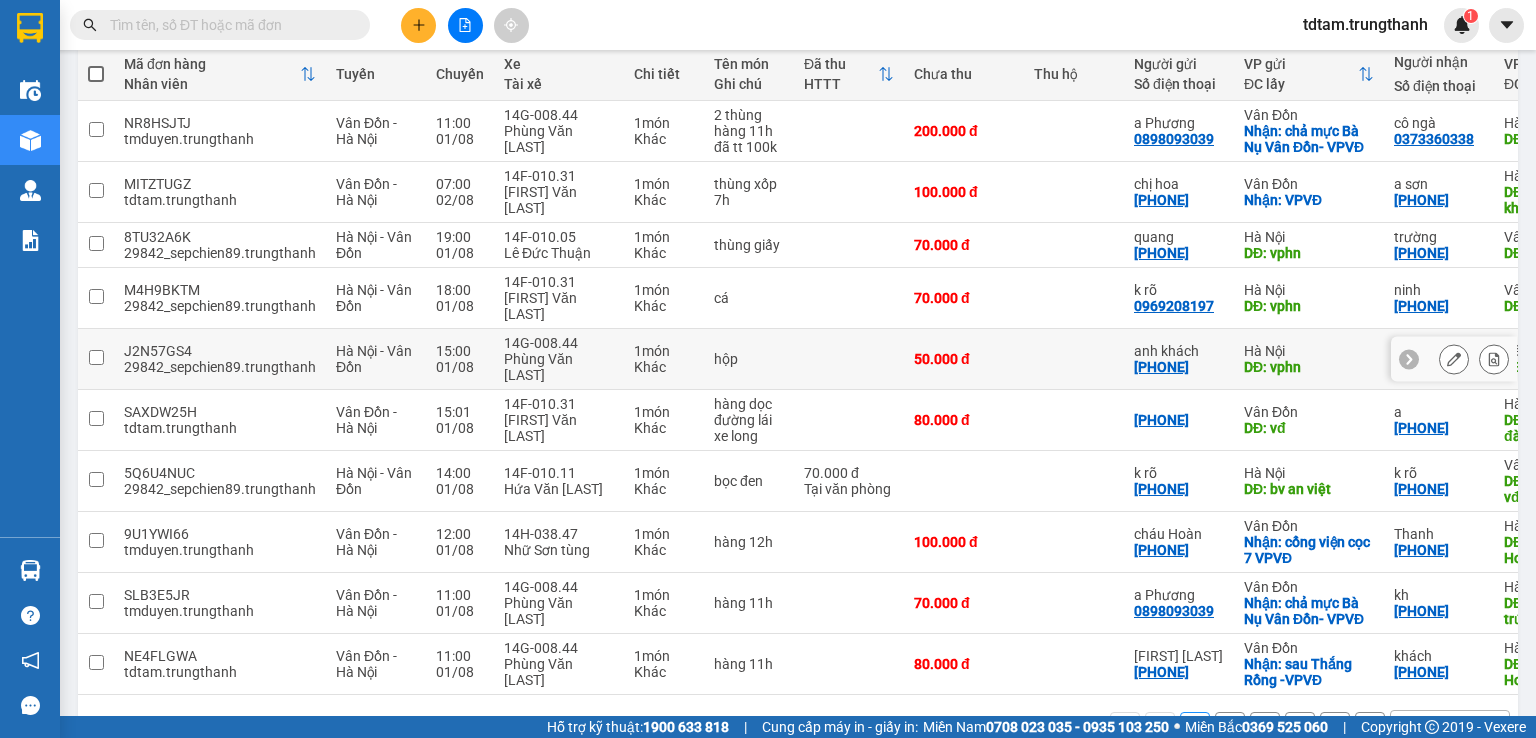 scroll, scrollTop: 168, scrollLeft: 0, axis: vertical 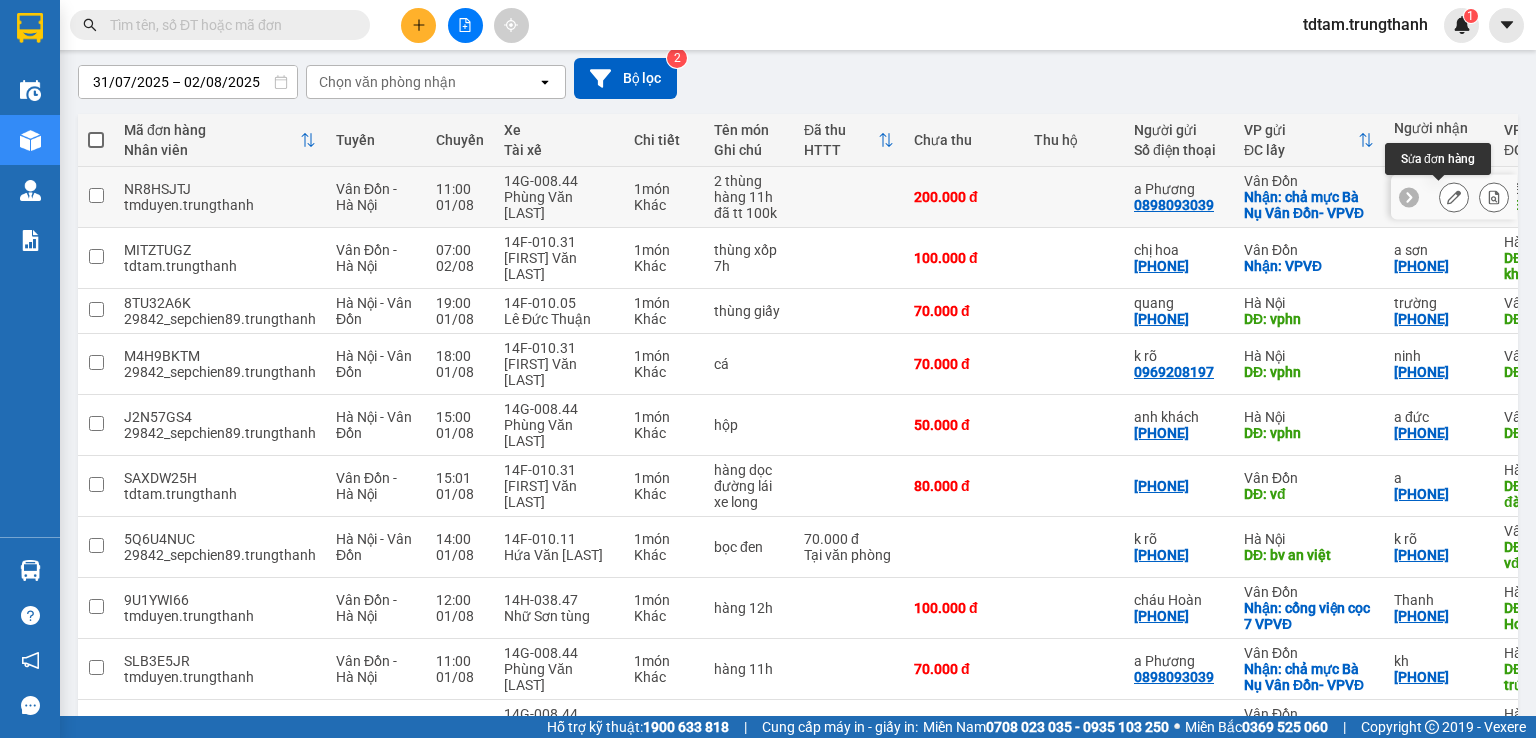 click at bounding box center (1454, 197) 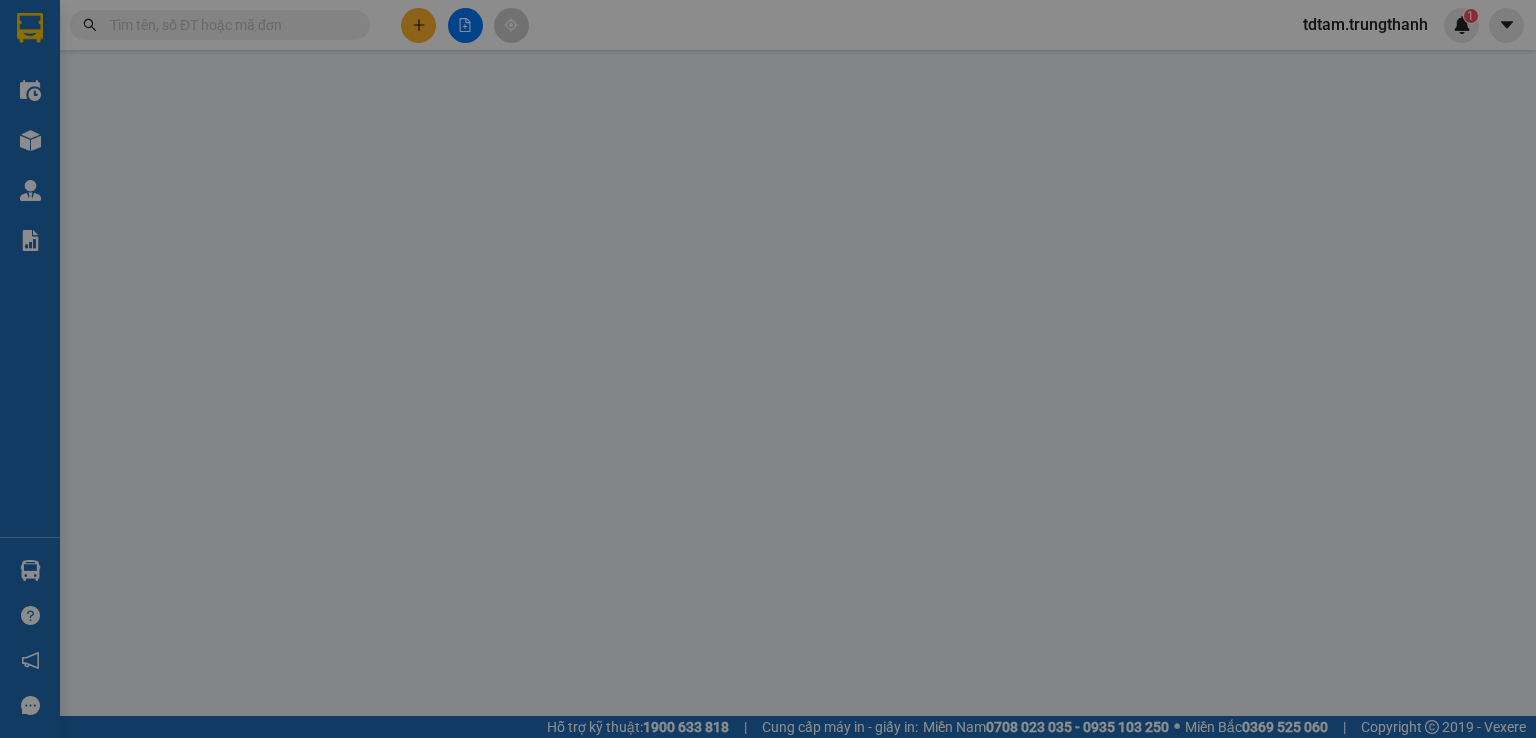 scroll, scrollTop: 0, scrollLeft: 0, axis: both 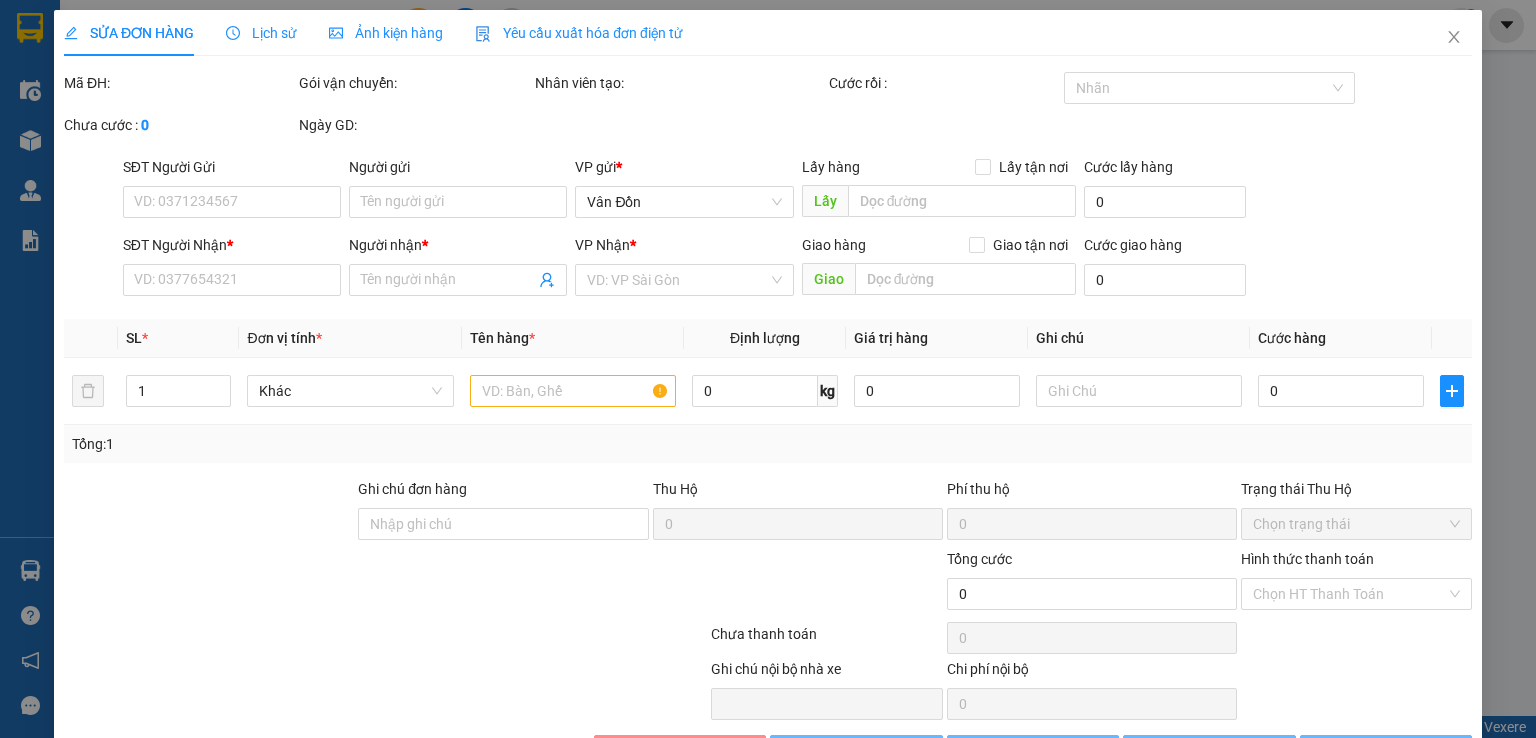 type on "0898093039" 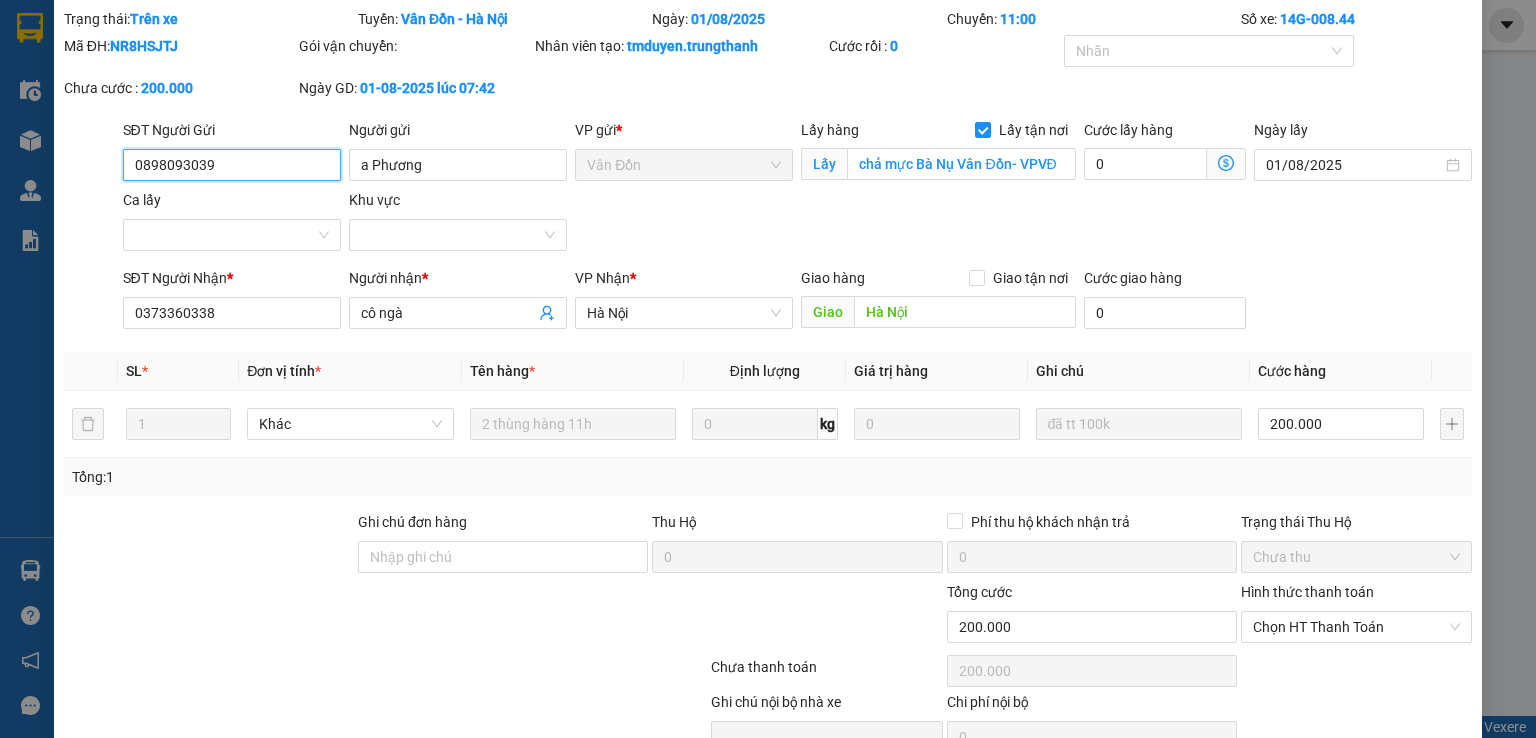 scroll, scrollTop: 0, scrollLeft: 0, axis: both 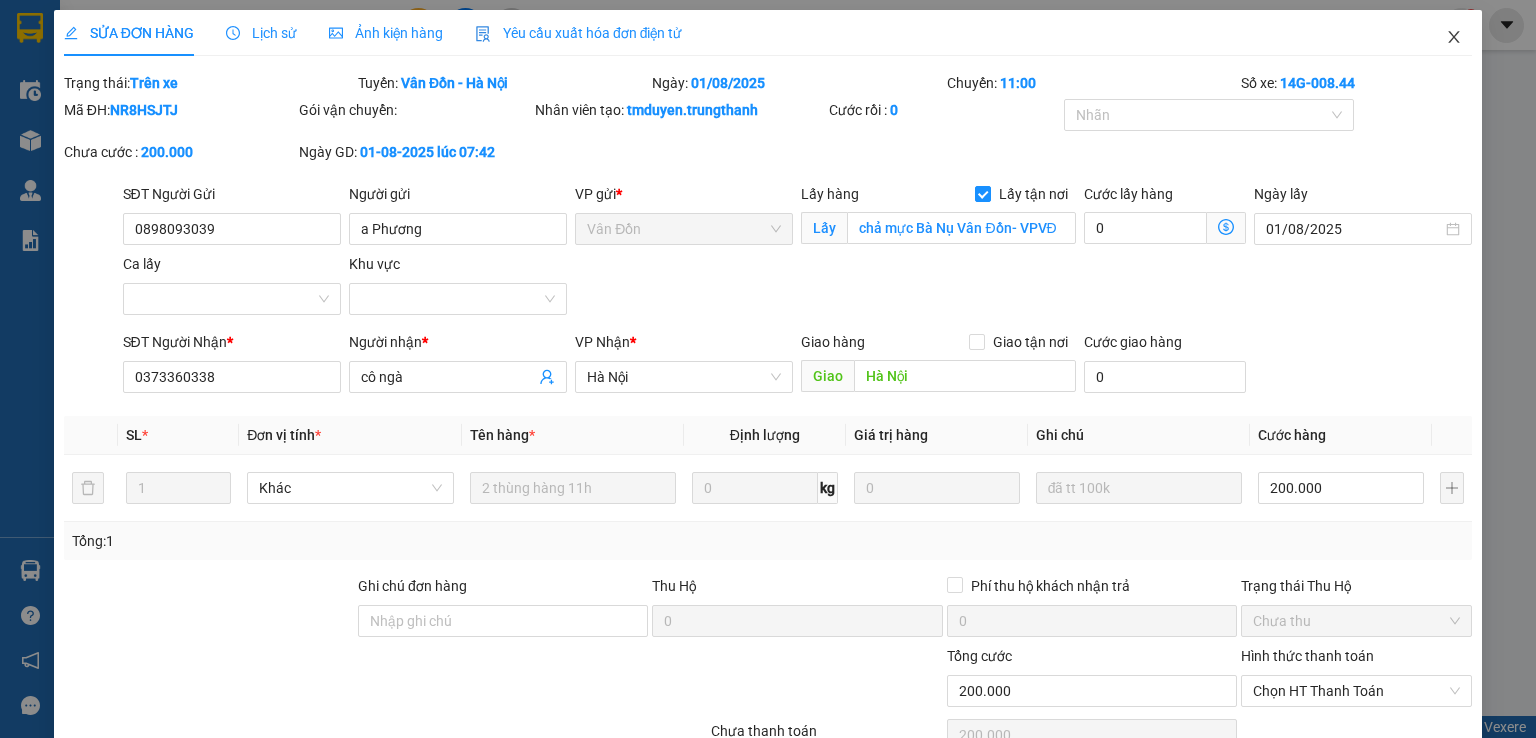 click 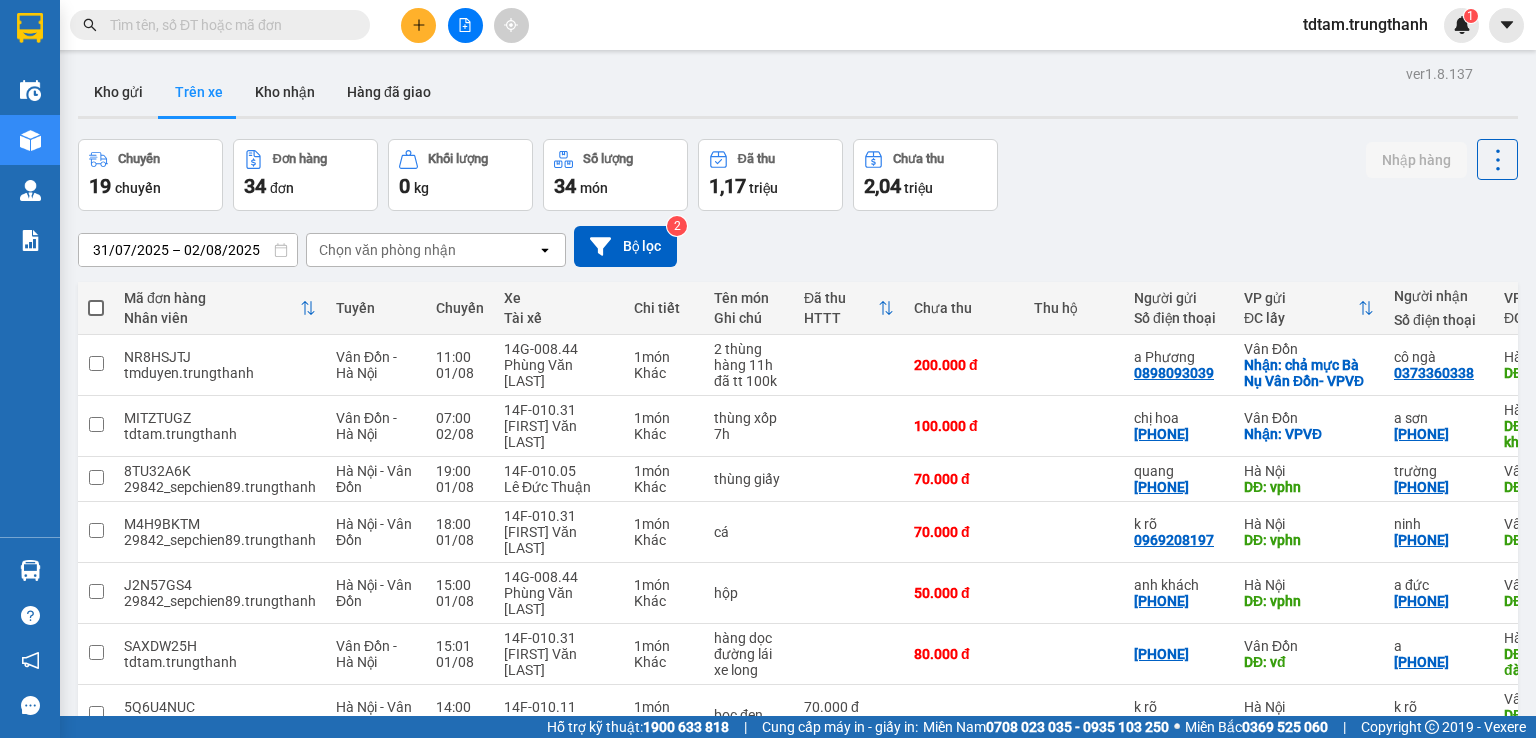 click on "31/07/2025 – 02/08/2025 Press the down arrow key to interact with the calendar and select a date. Press the escape button to close the calendar. Selected date range is from 31/07/2025 to 02/08/2025. Chọn văn phòng nhận open Bộ lọc 2" at bounding box center (798, 246) 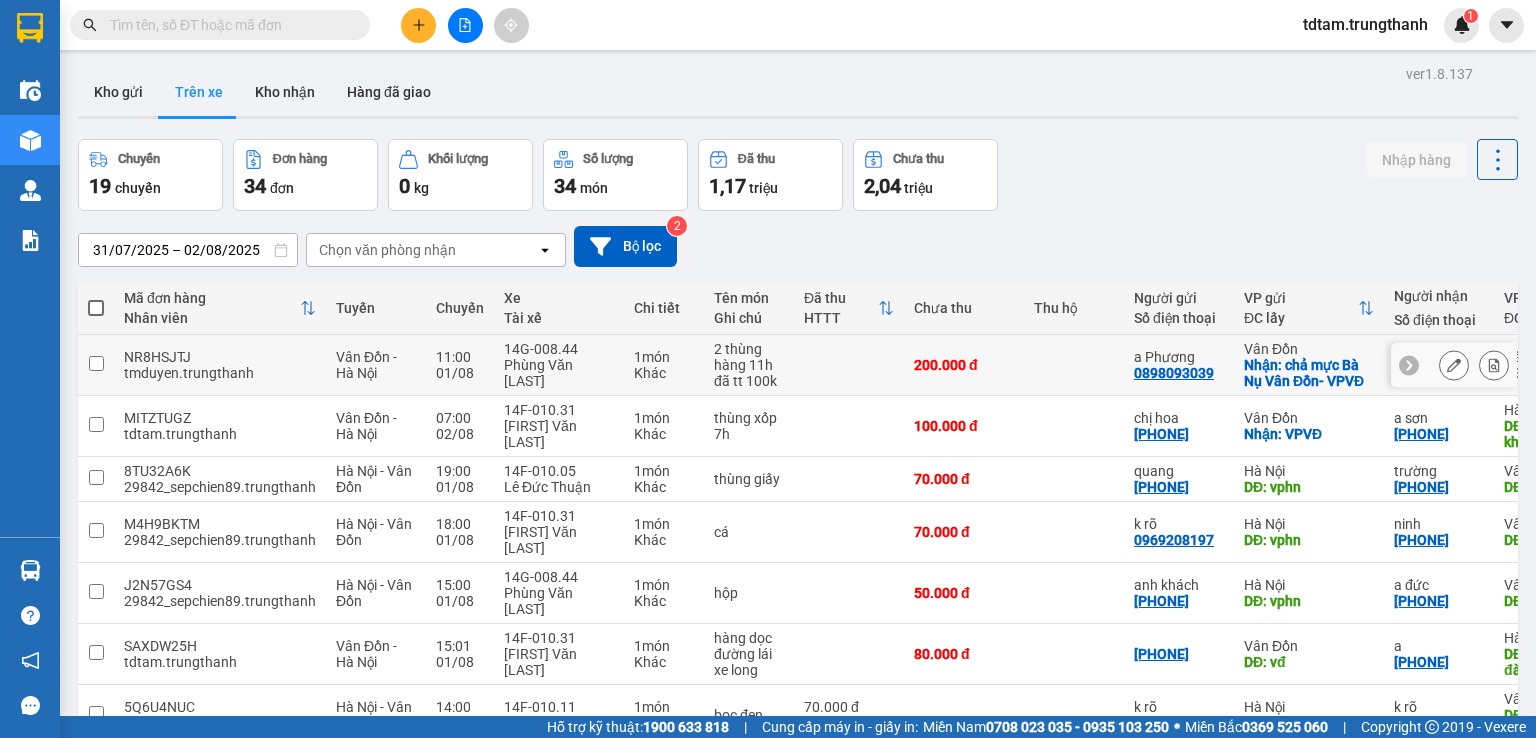 click on "14G-008.44" at bounding box center (559, 349) 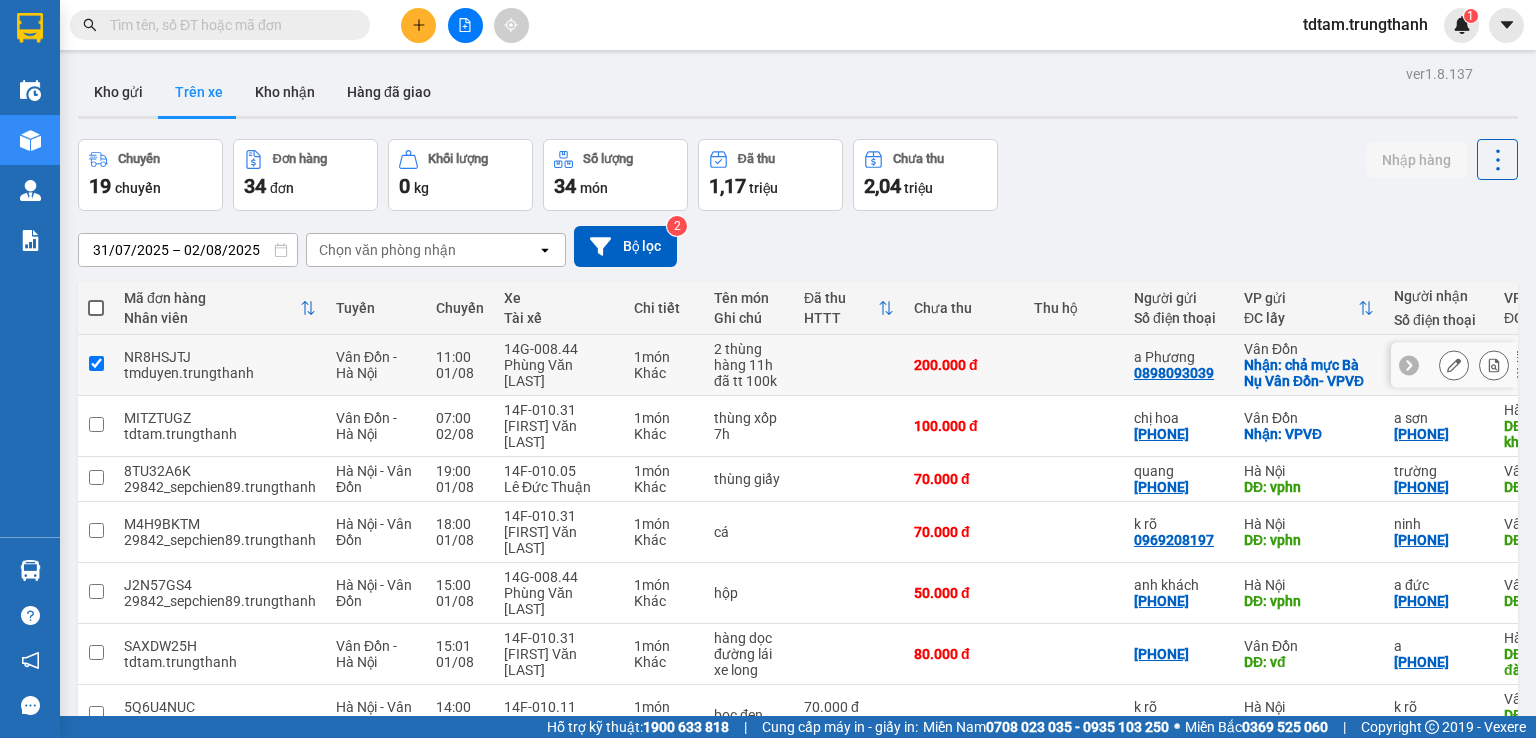 checkbox on "true" 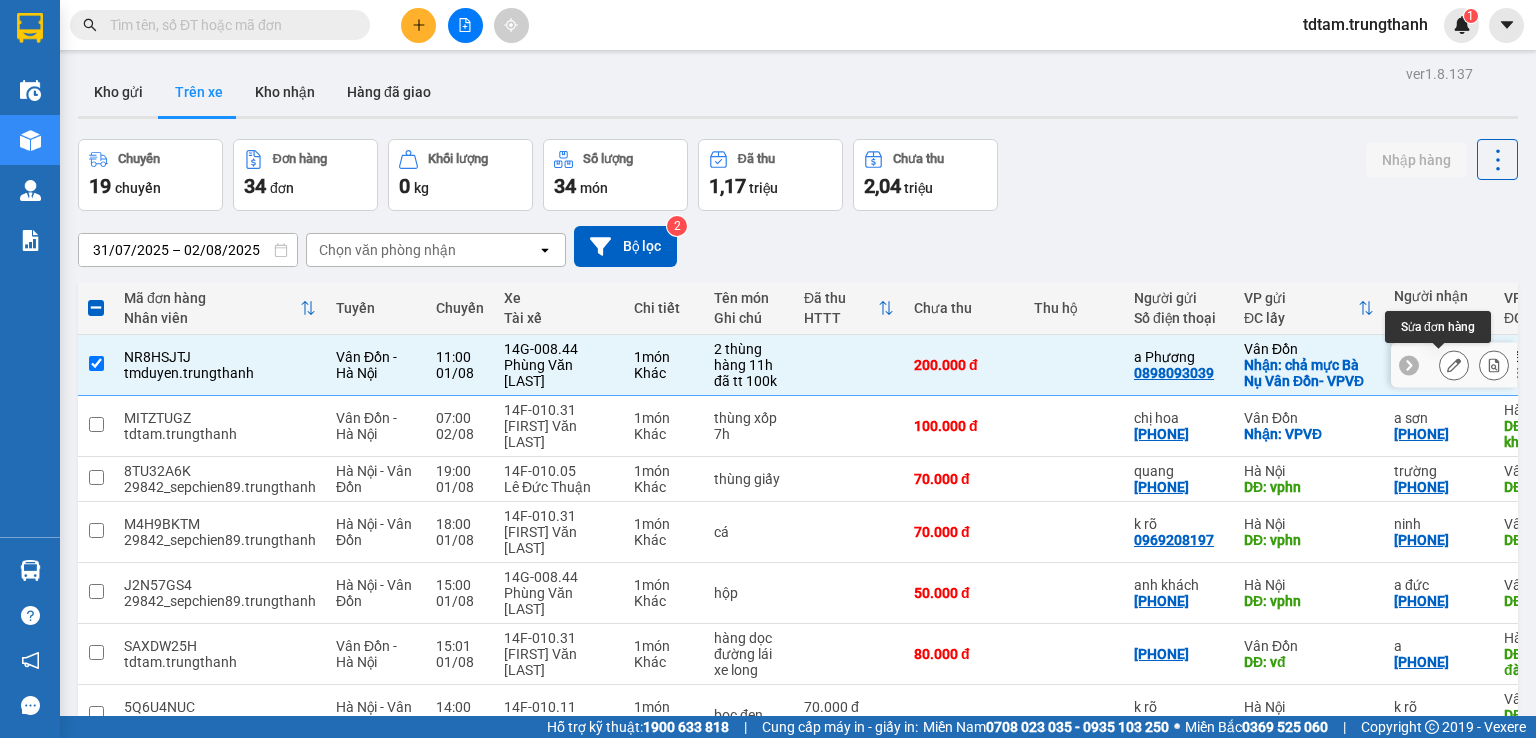 click 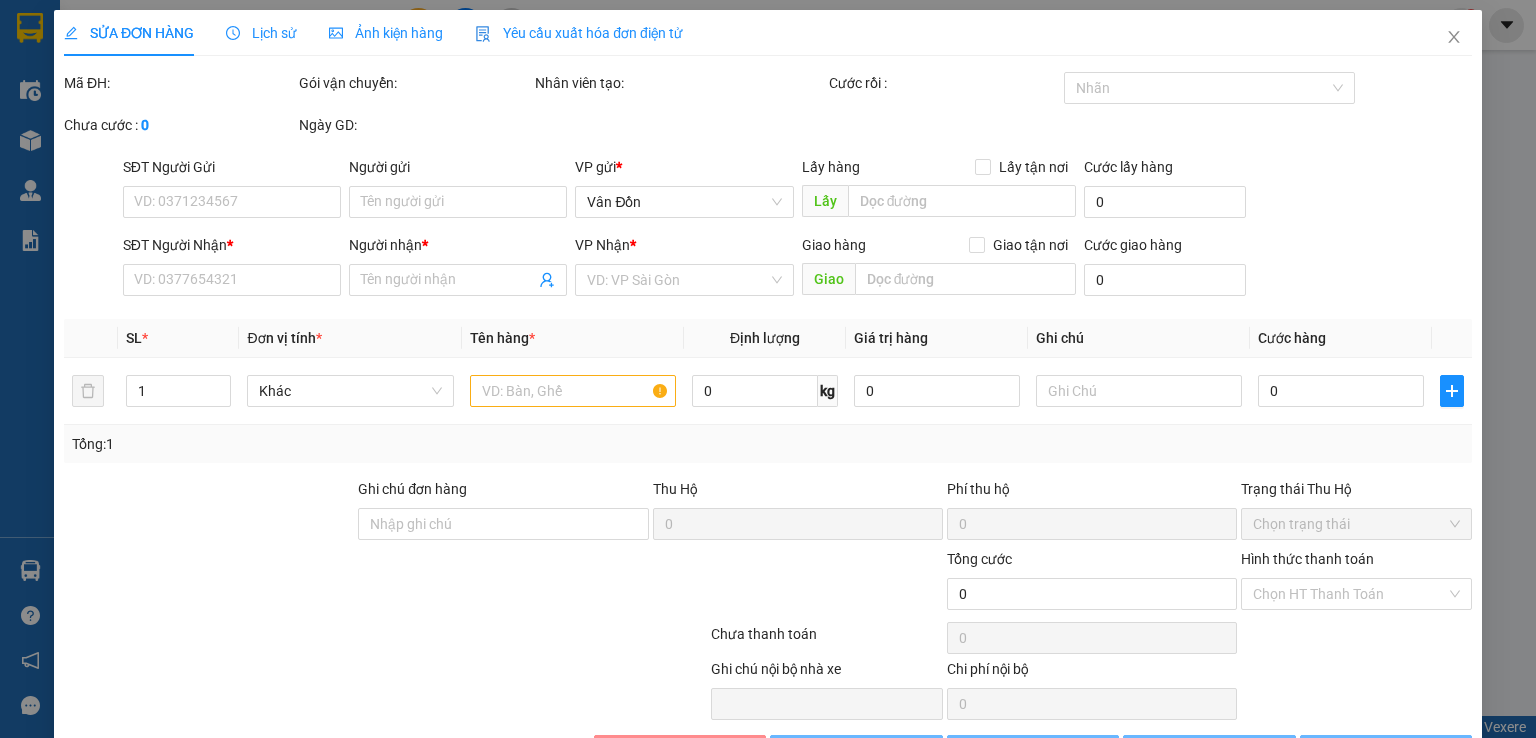 type on "0898093039" 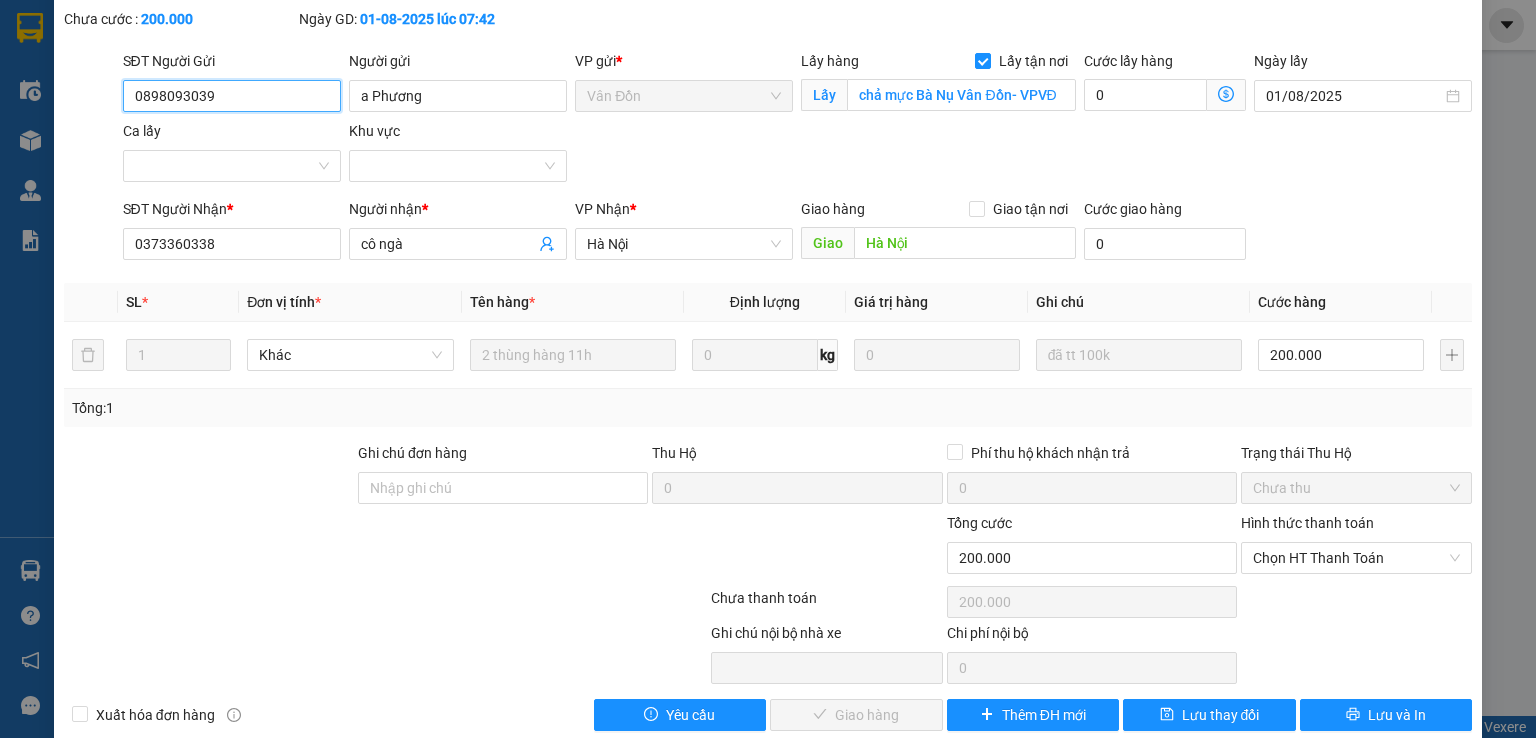 scroll, scrollTop: 164, scrollLeft: 0, axis: vertical 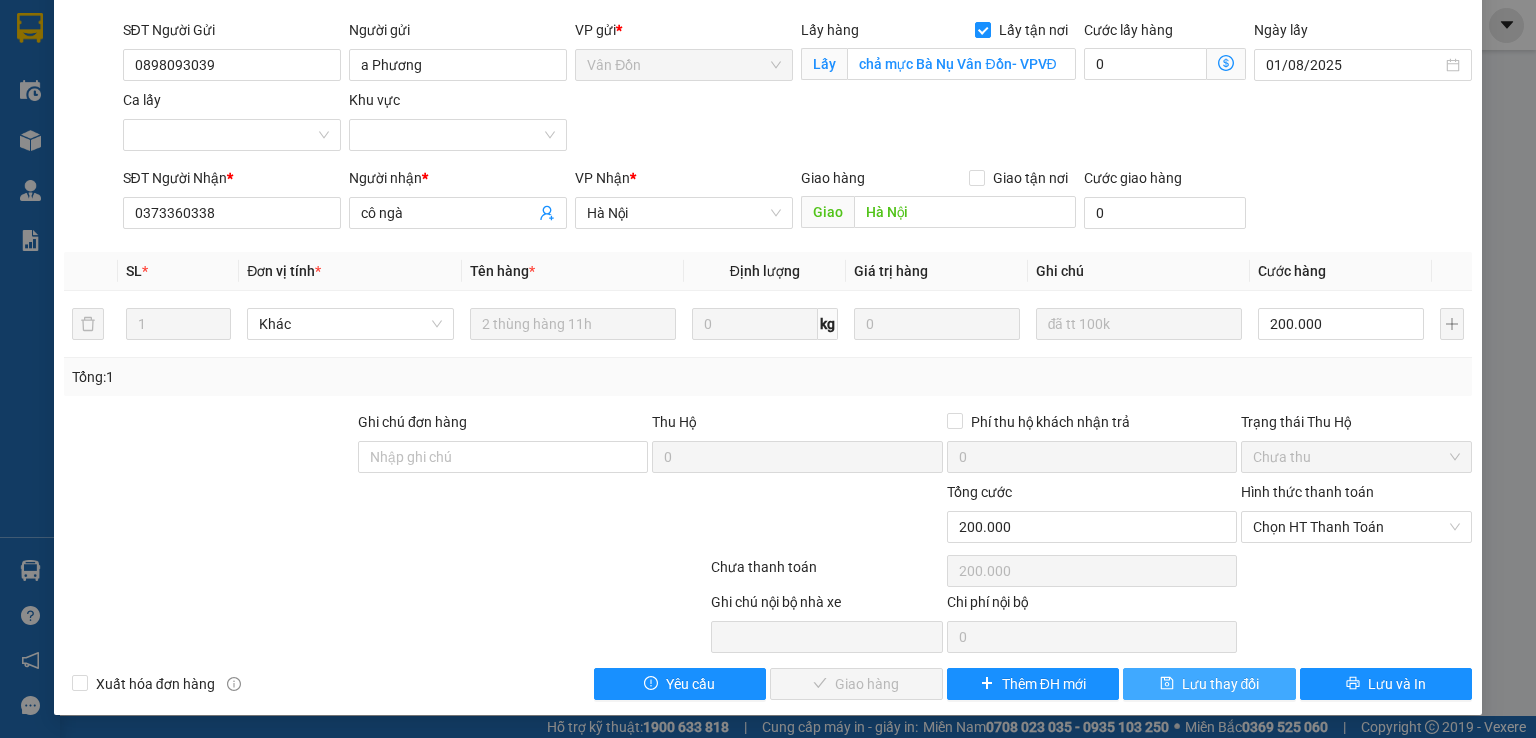 click on "Lưu thay đổi" at bounding box center (1209, 684) 